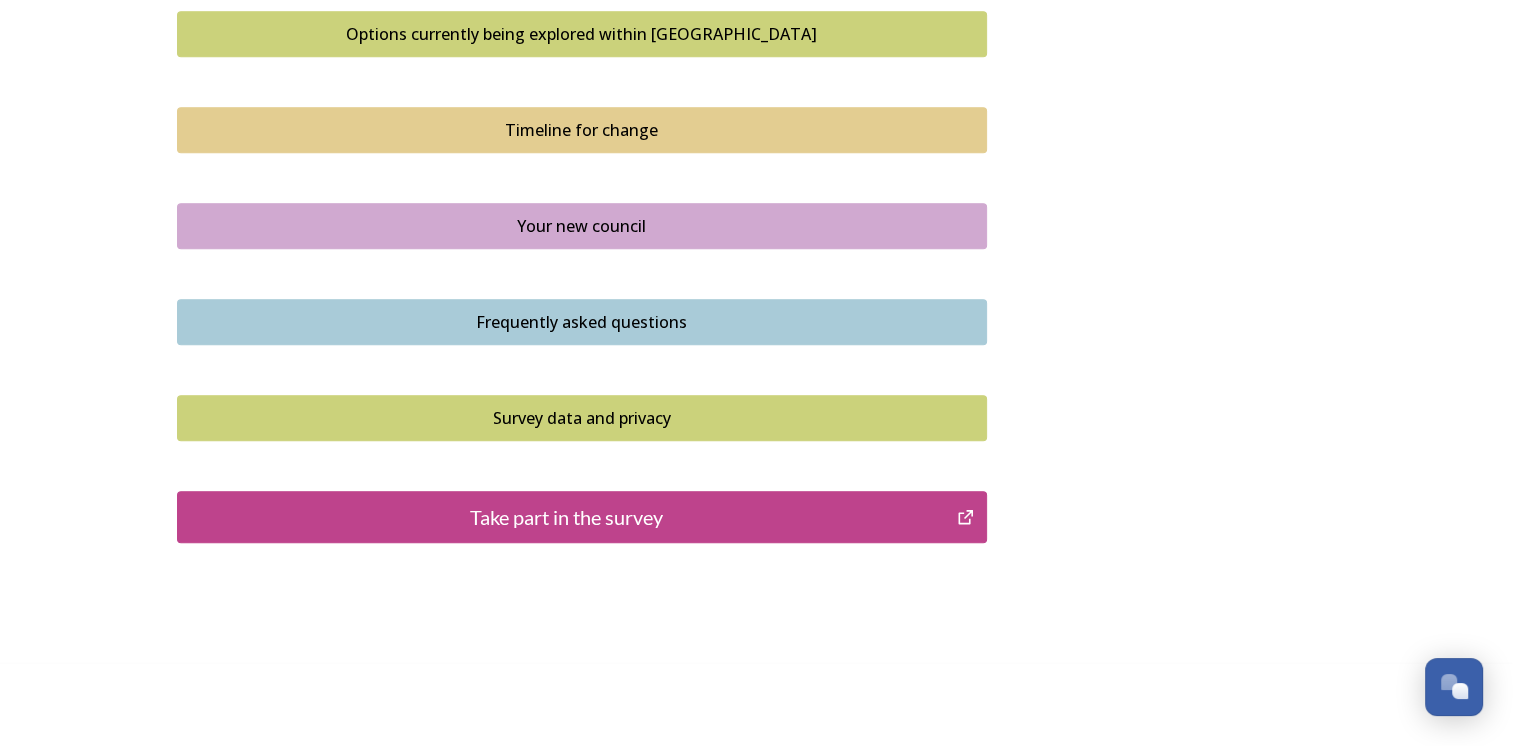 scroll, scrollTop: 1402, scrollLeft: 0, axis: vertical 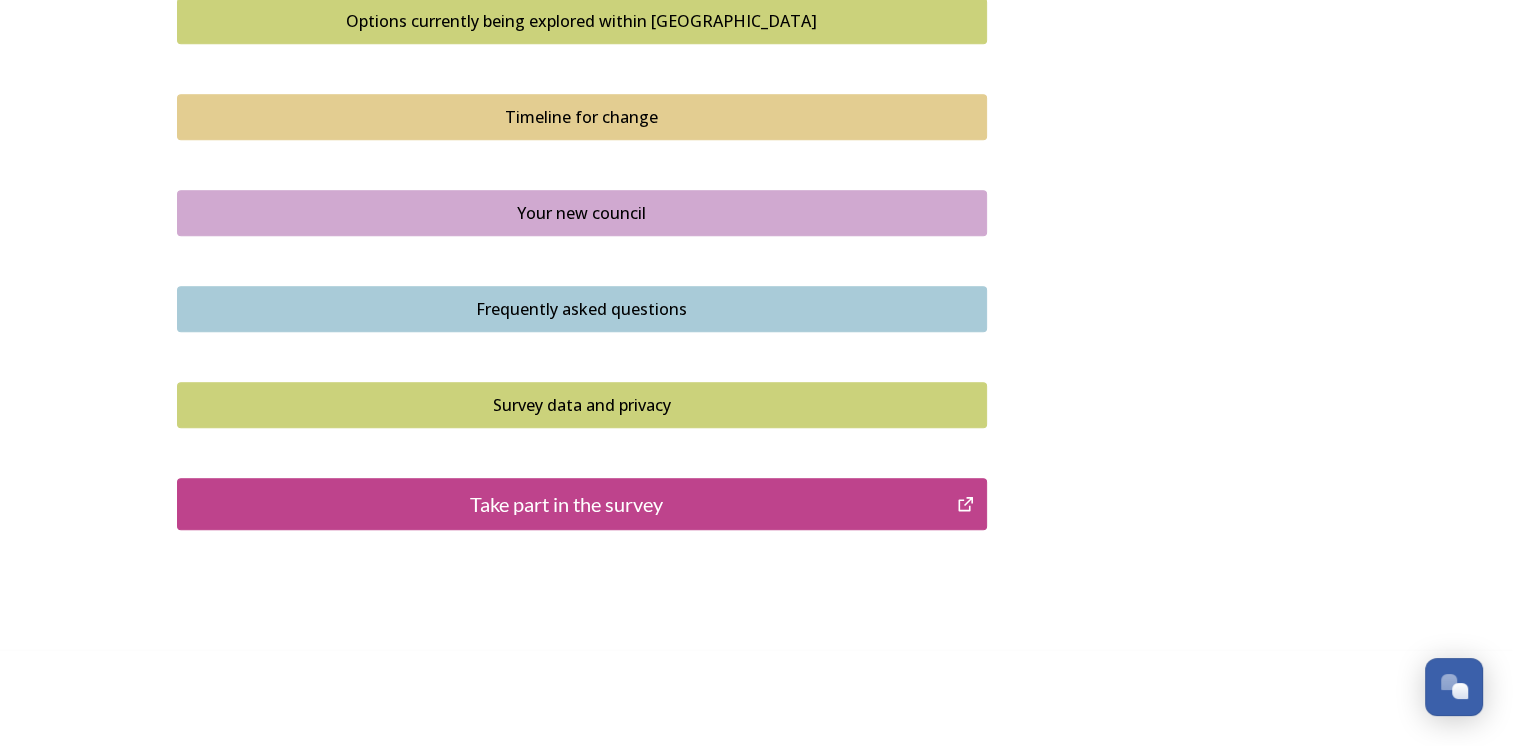 click on "Take part in the survey" at bounding box center (567, 504) 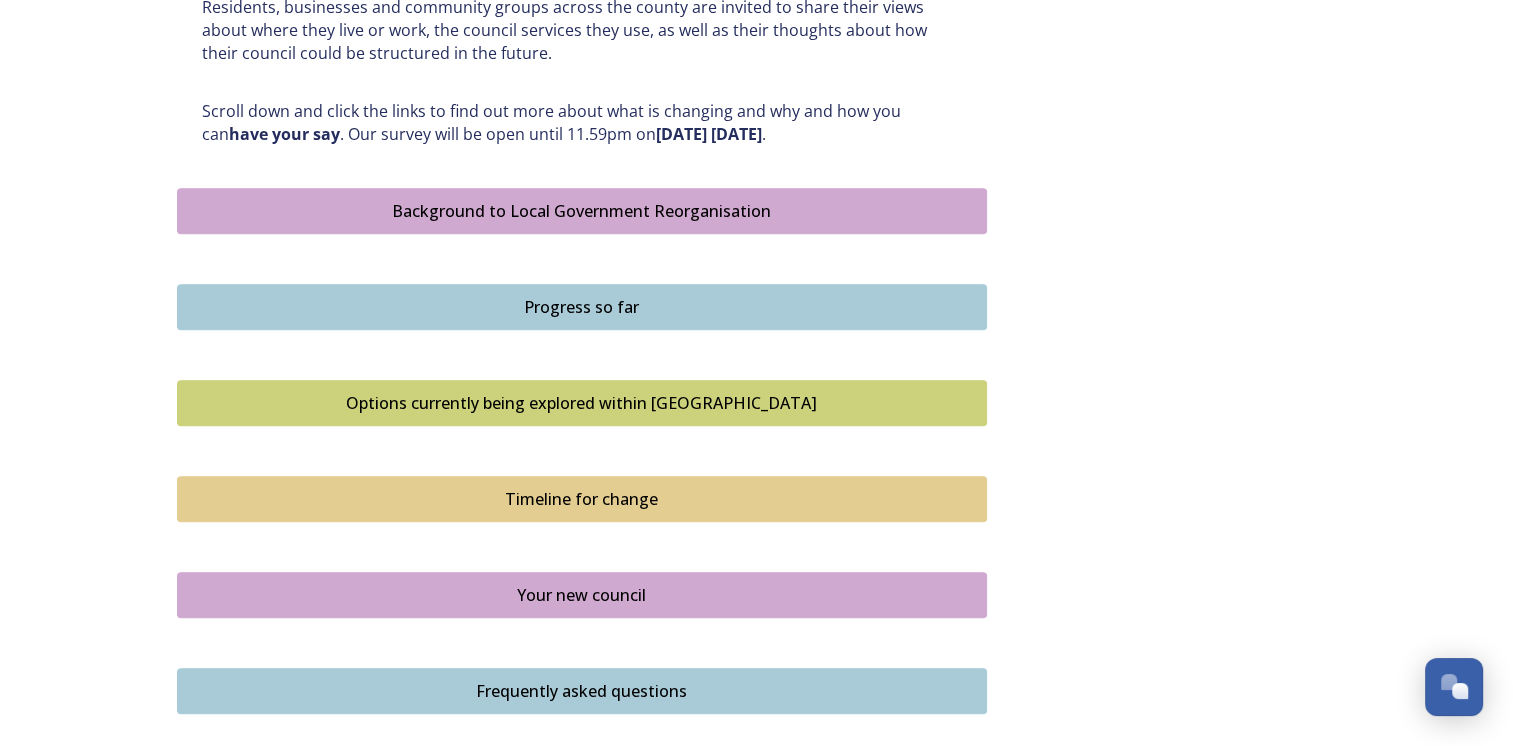 scroll, scrollTop: 1002, scrollLeft: 0, axis: vertical 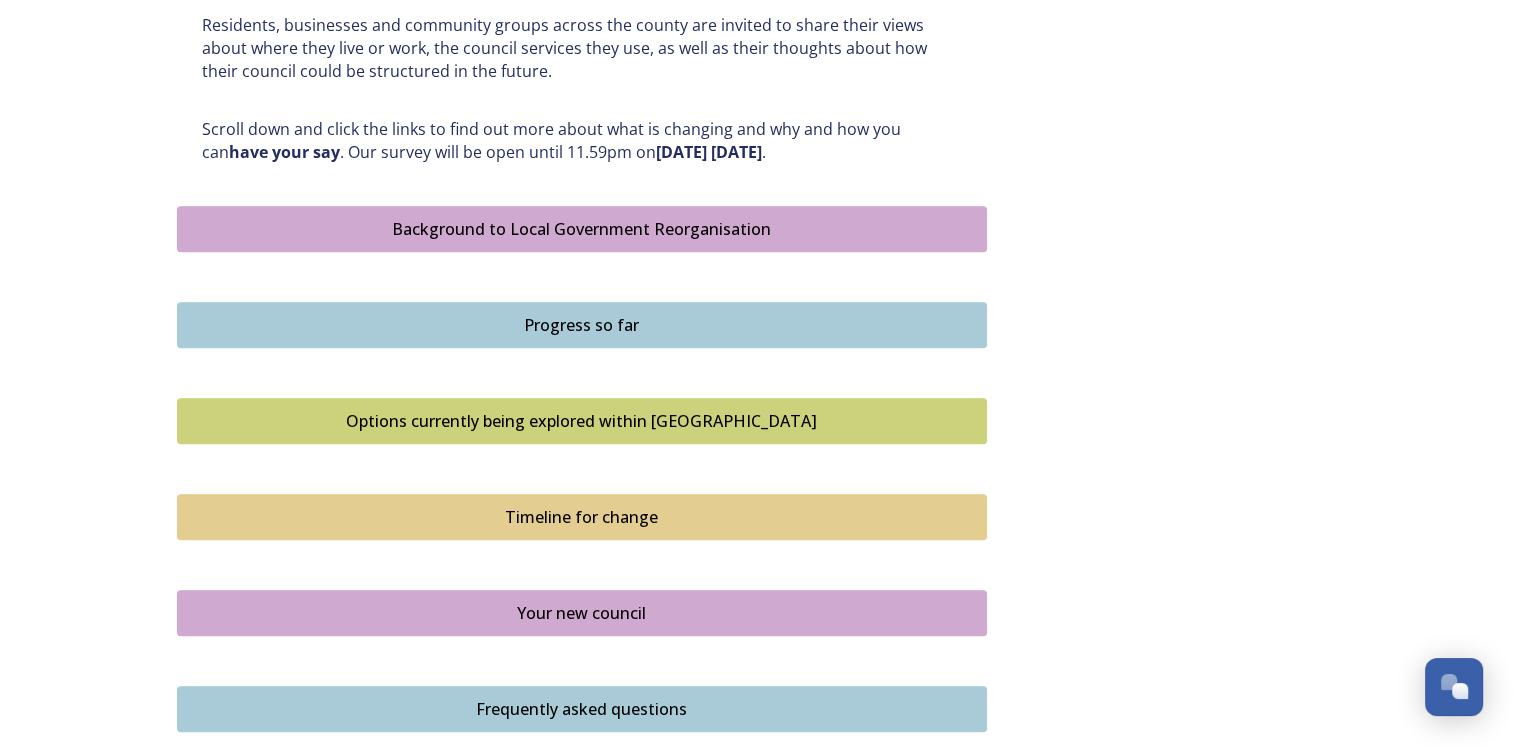 click on "Background to Local Government Reorganisation" at bounding box center [582, 229] 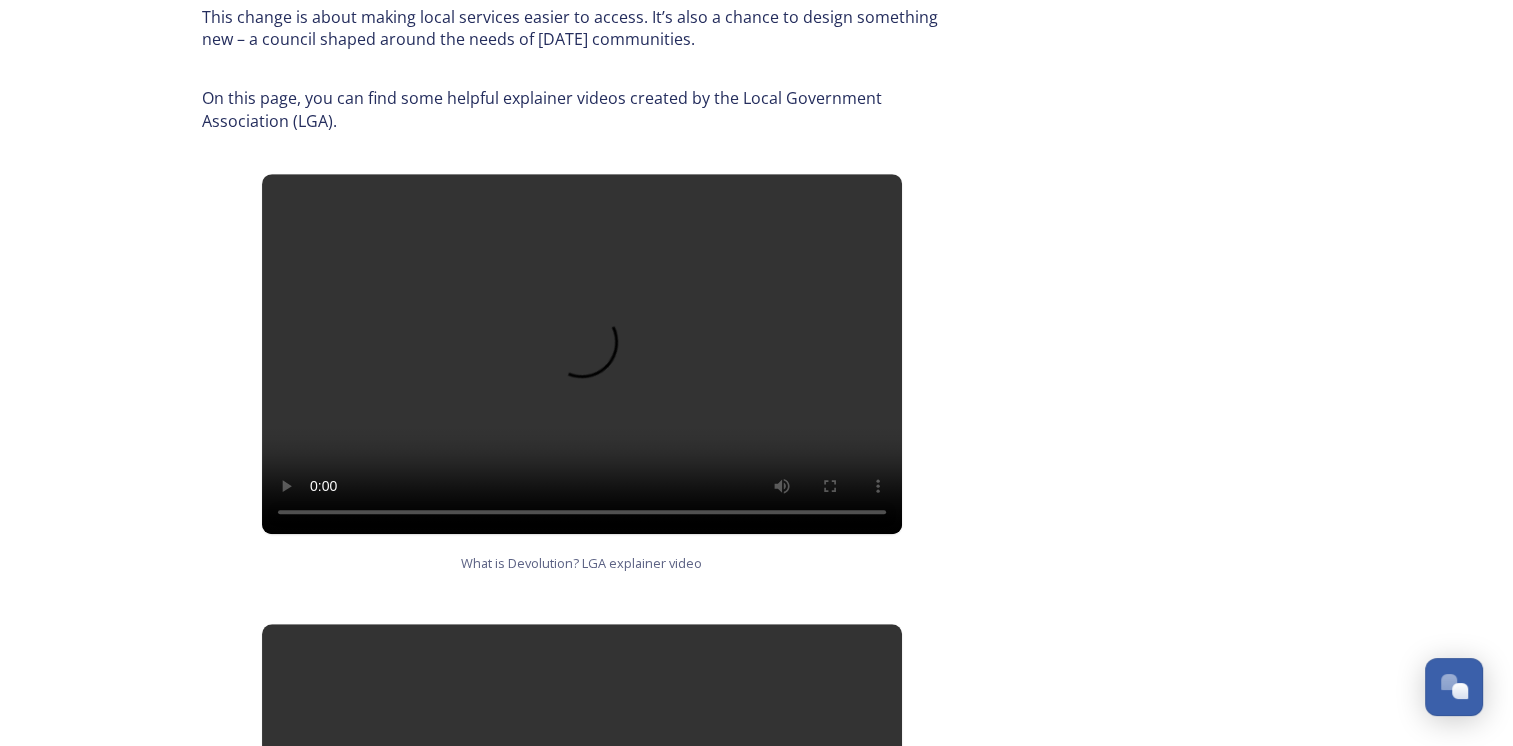 scroll, scrollTop: 788, scrollLeft: 0, axis: vertical 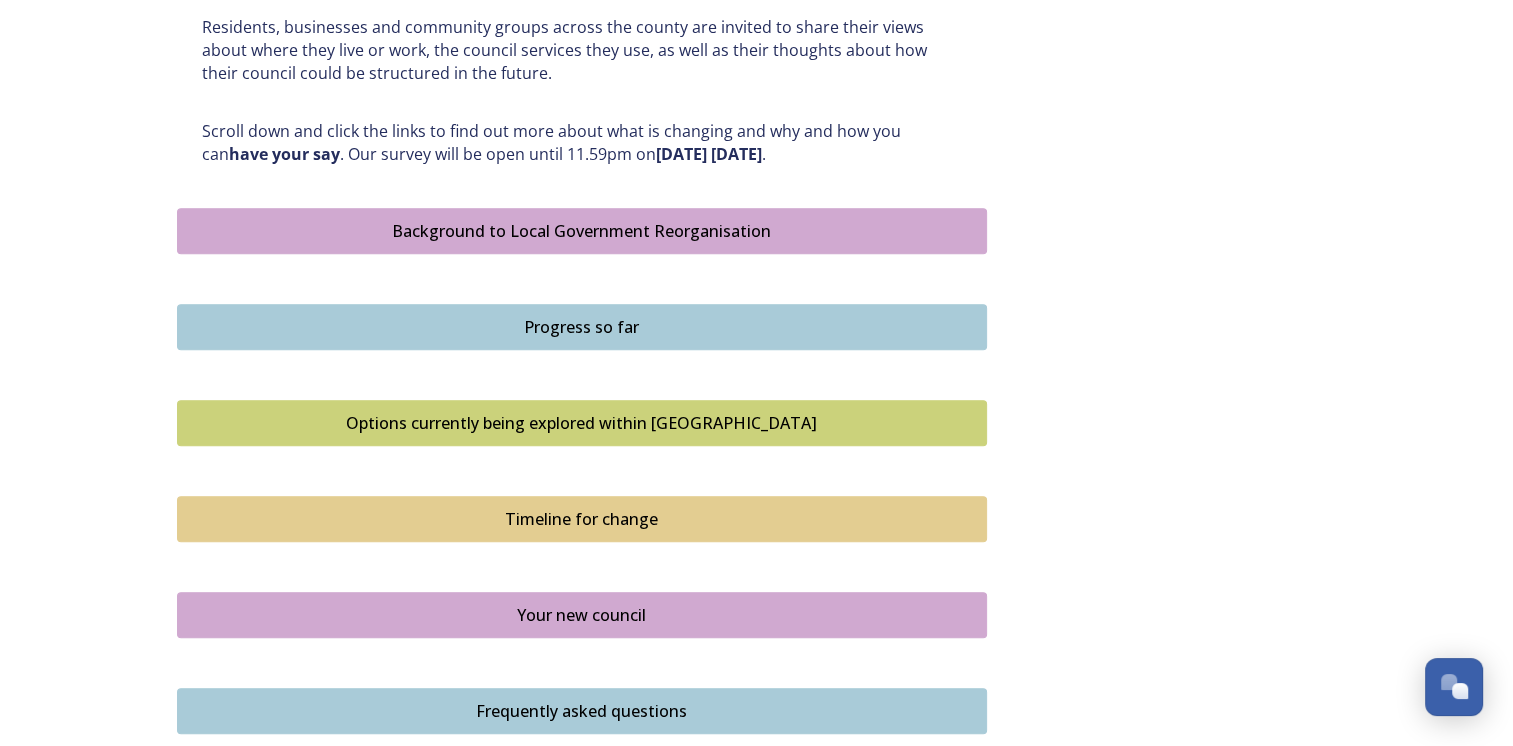 click on "Options currently being explored within [GEOGRAPHIC_DATA]" at bounding box center (582, 423) 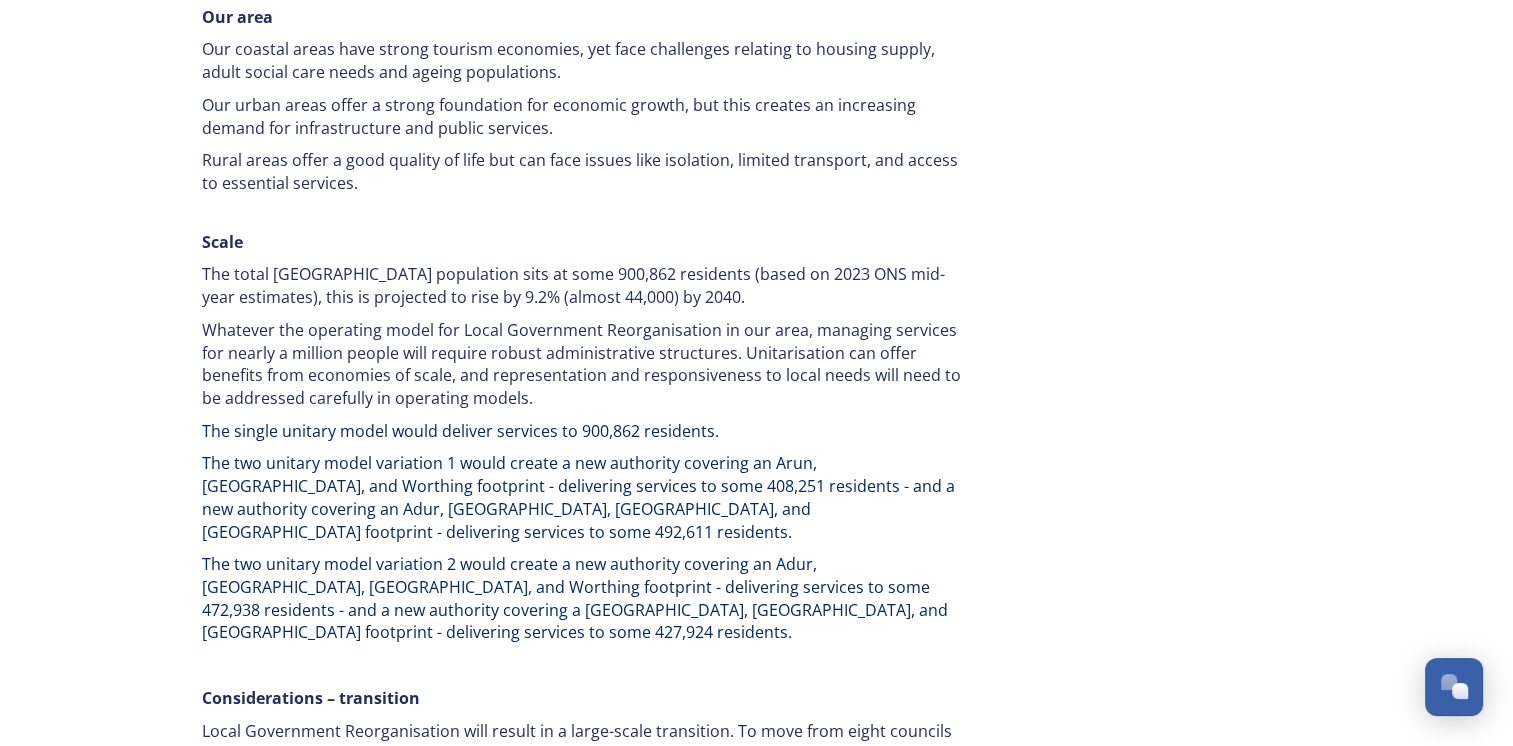 scroll, scrollTop: 2768, scrollLeft: 0, axis: vertical 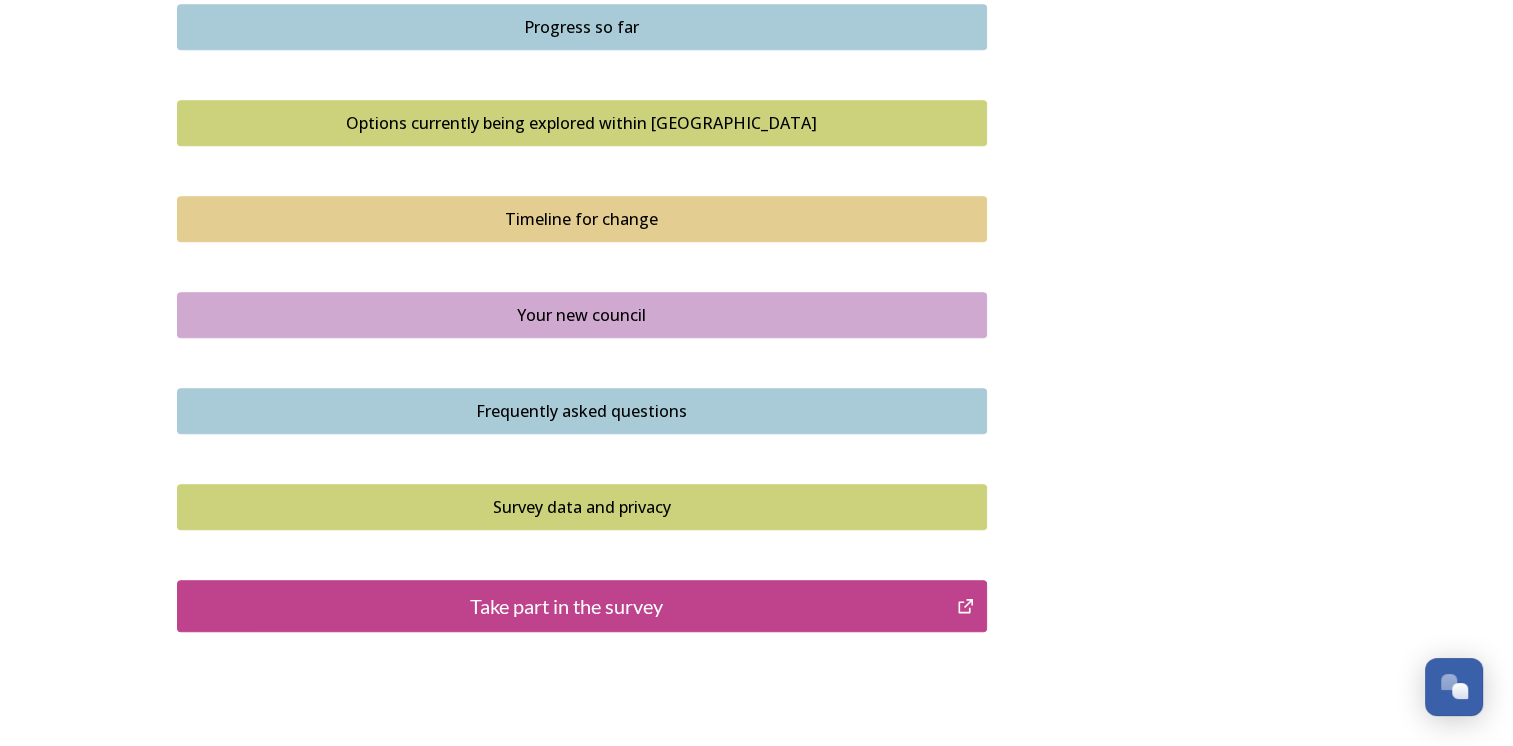 click on "Survey data and privacy" at bounding box center (582, 507) 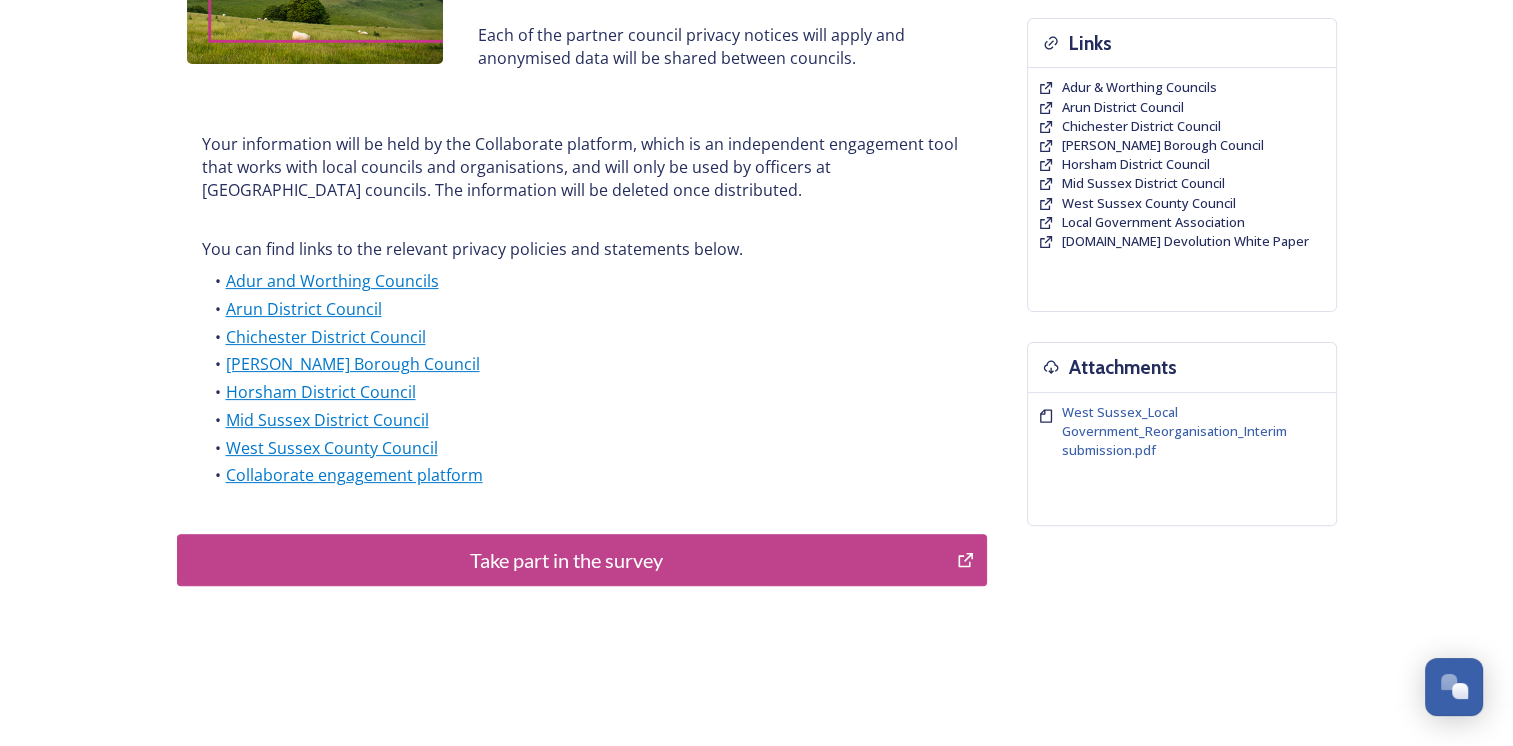 scroll, scrollTop: 500, scrollLeft: 0, axis: vertical 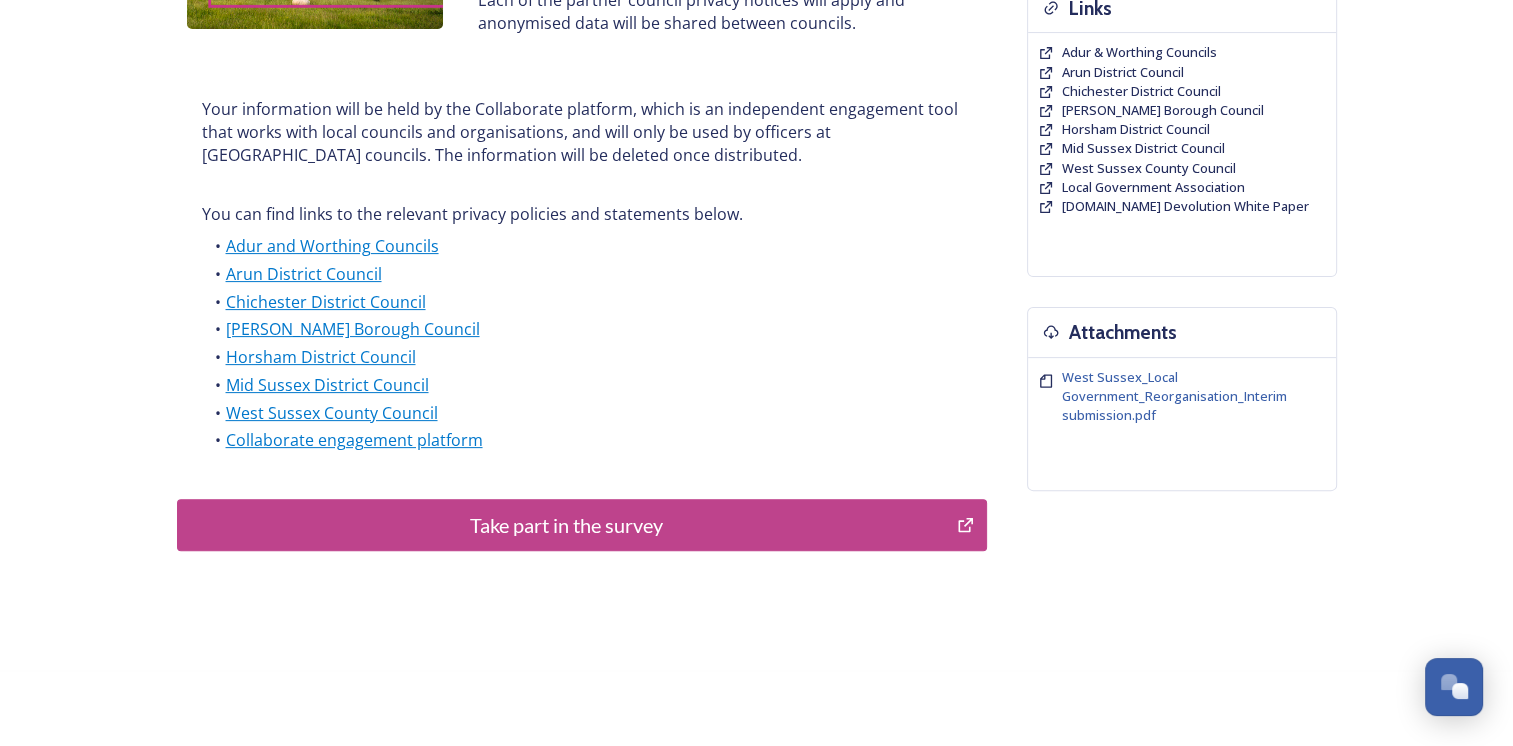 click on "Take part in the survey" at bounding box center [567, 525] 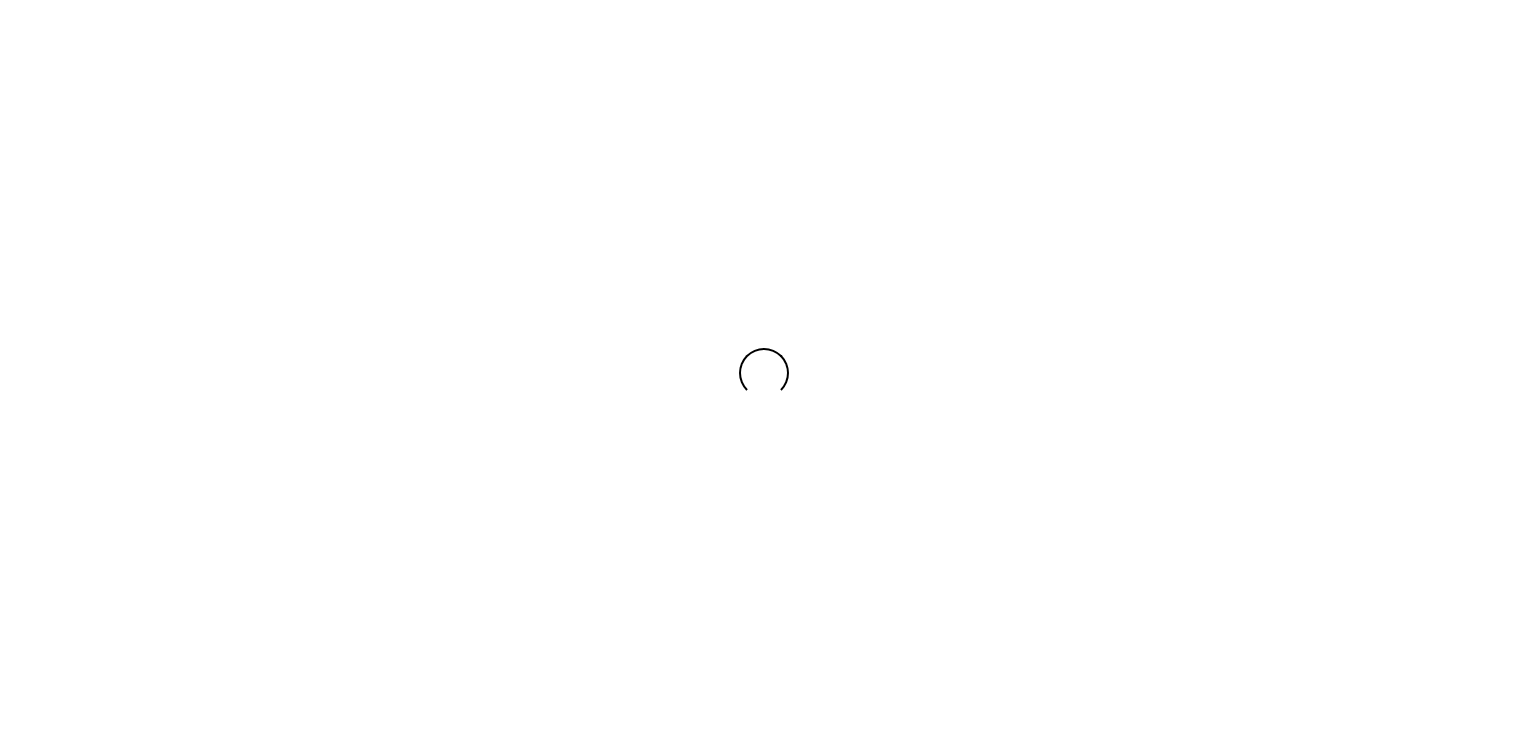 scroll, scrollTop: 0, scrollLeft: 0, axis: both 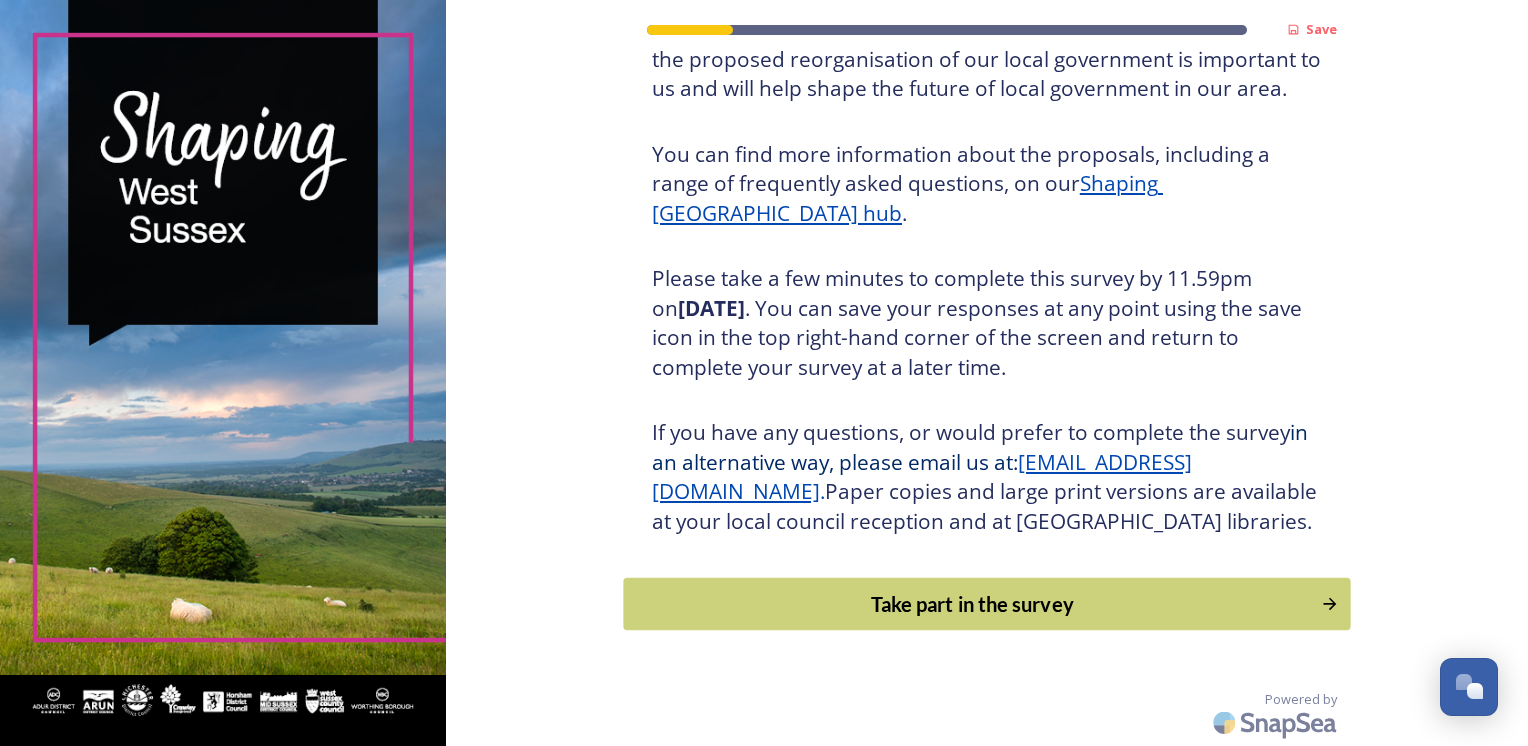 click on "Take part in the survey" at bounding box center (972, 604) 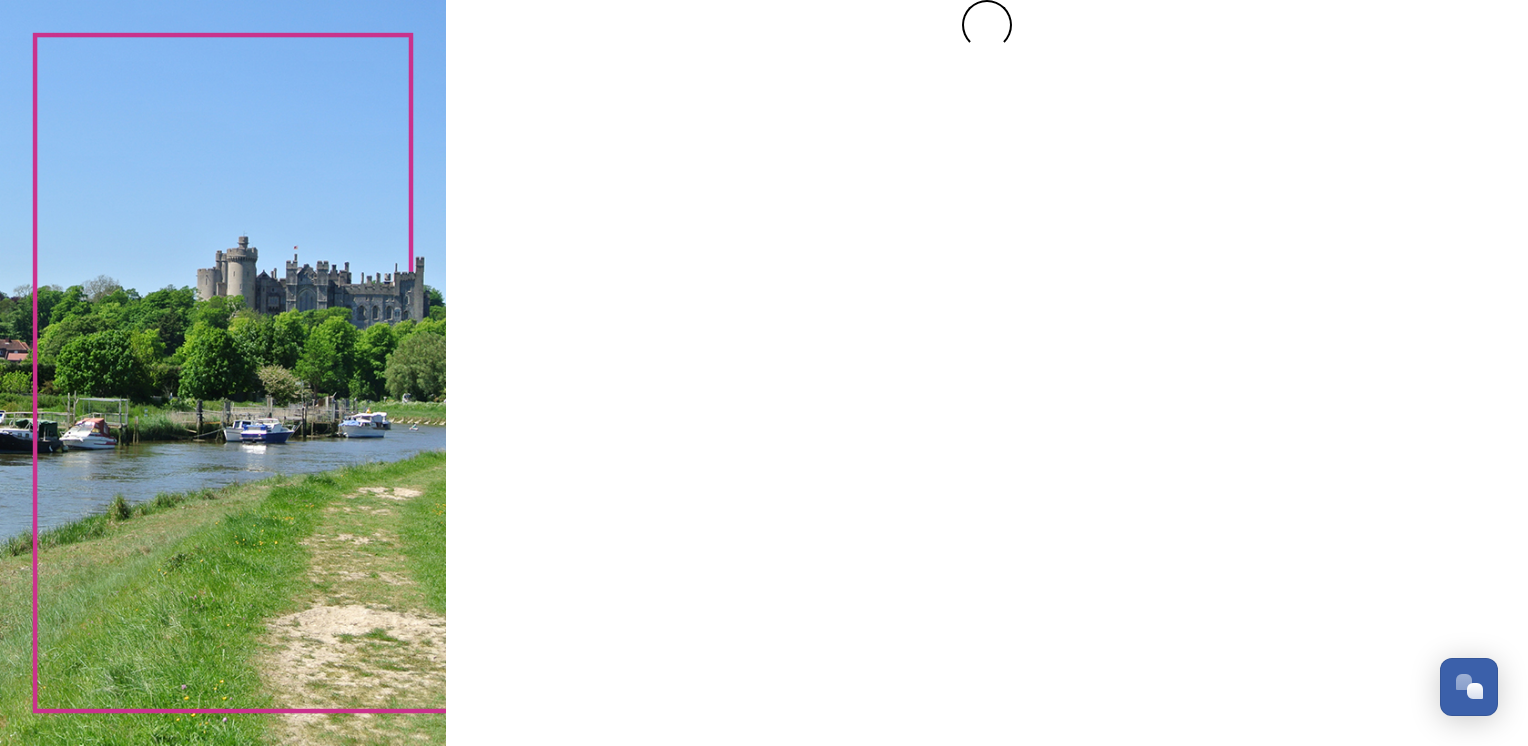 scroll, scrollTop: 0, scrollLeft: 0, axis: both 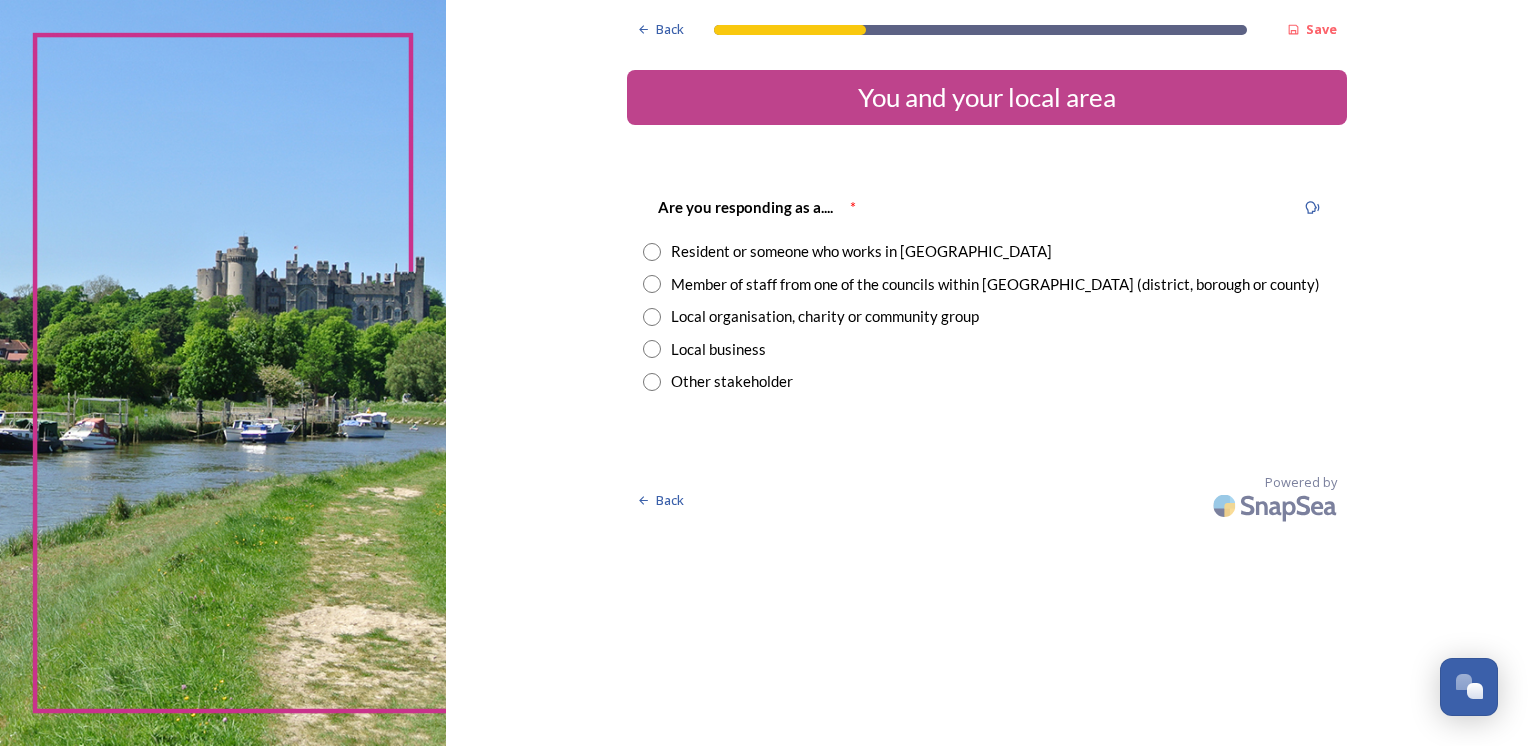 click at bounding box center (652, 284) 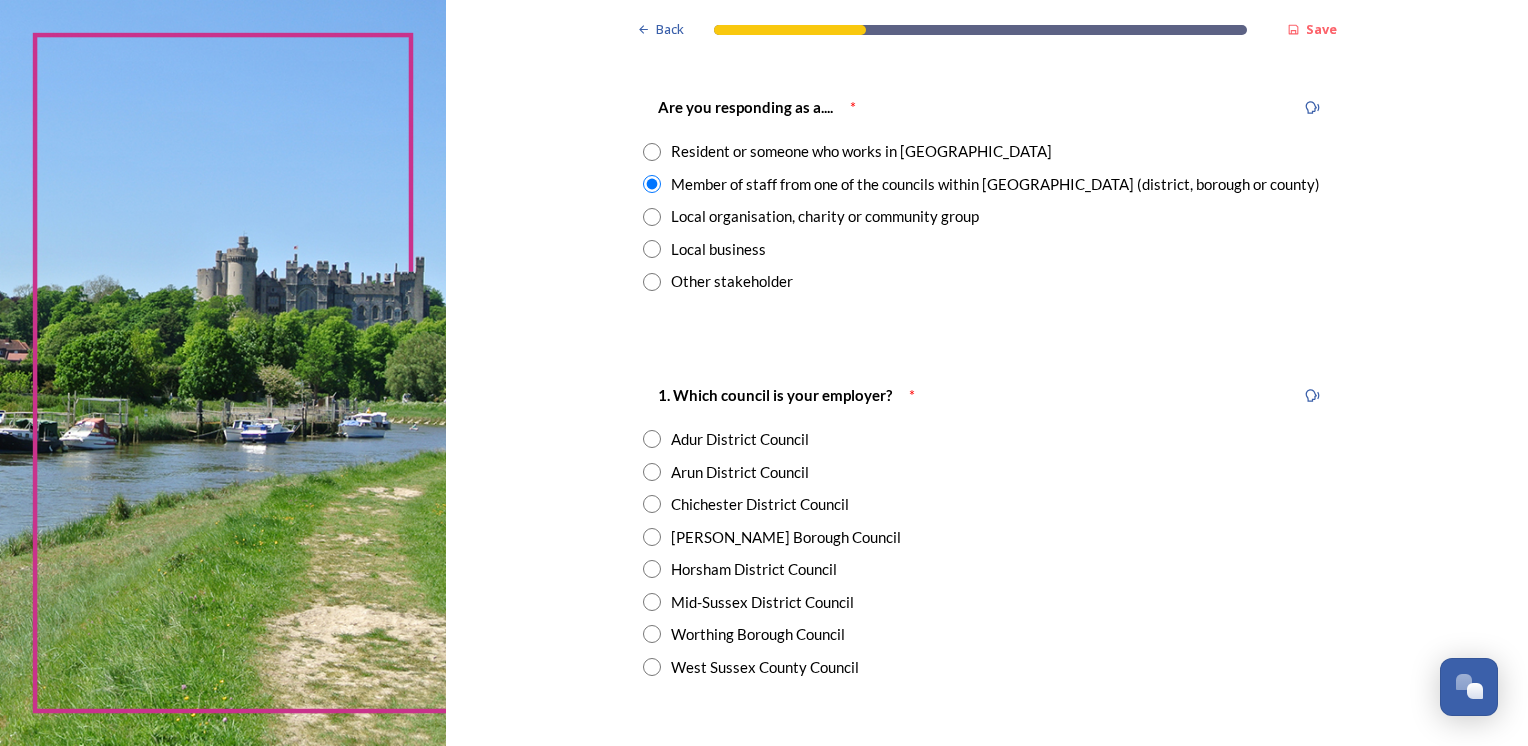 scroll, scrollTop: 200, scrollLeft: 0, axis: vertical 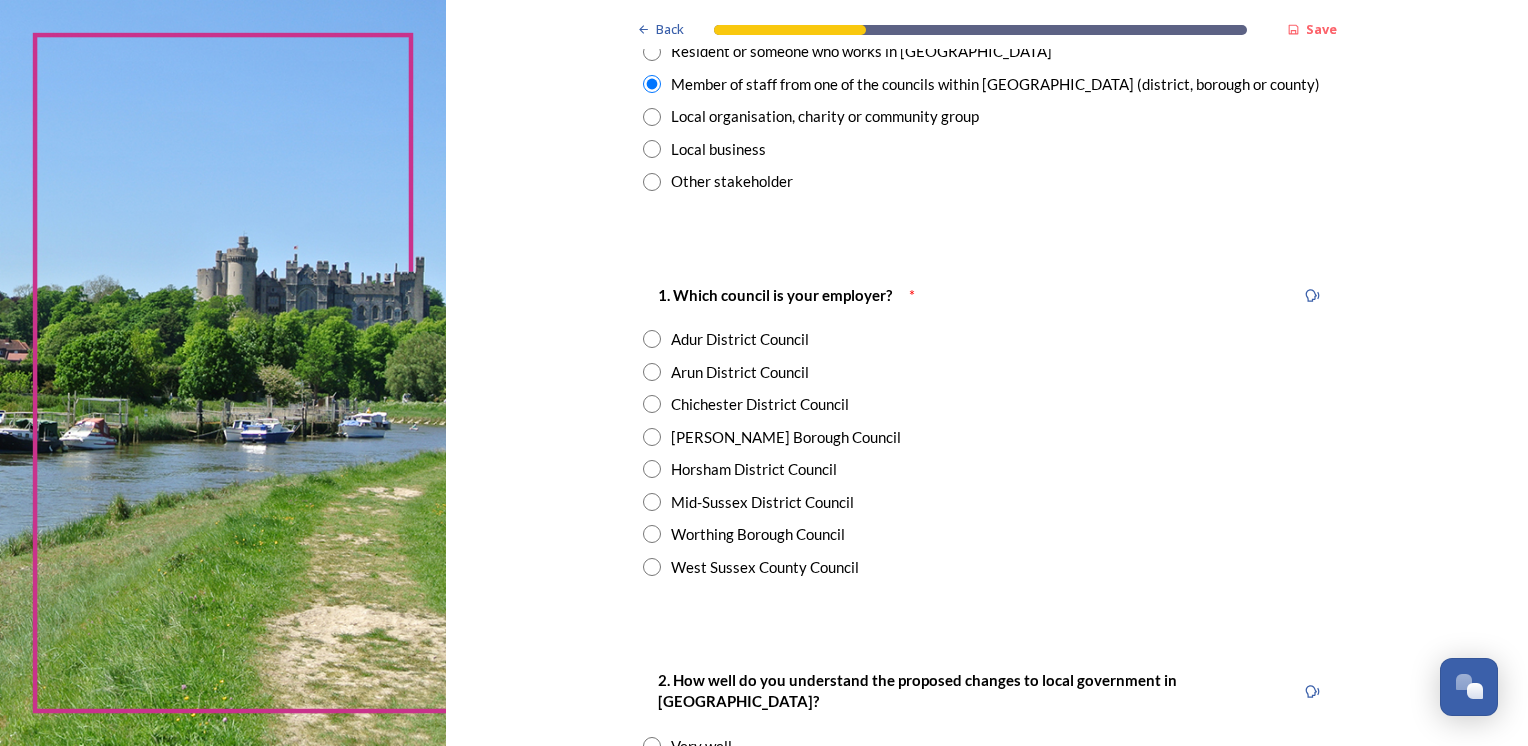 click at bounding box center [652, 567] 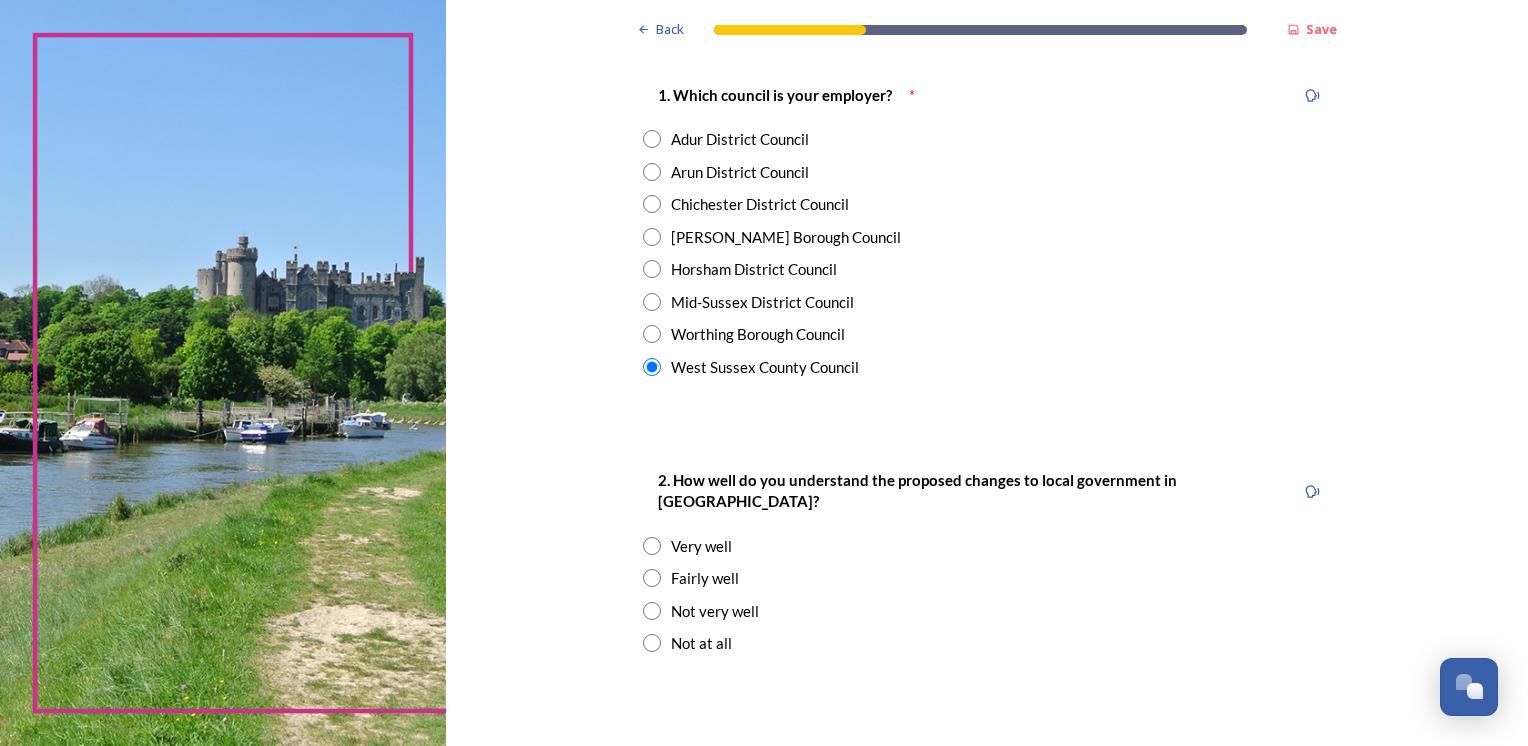 scroll, scrollTop: 500, scrollLeft: 0, axis: vertical 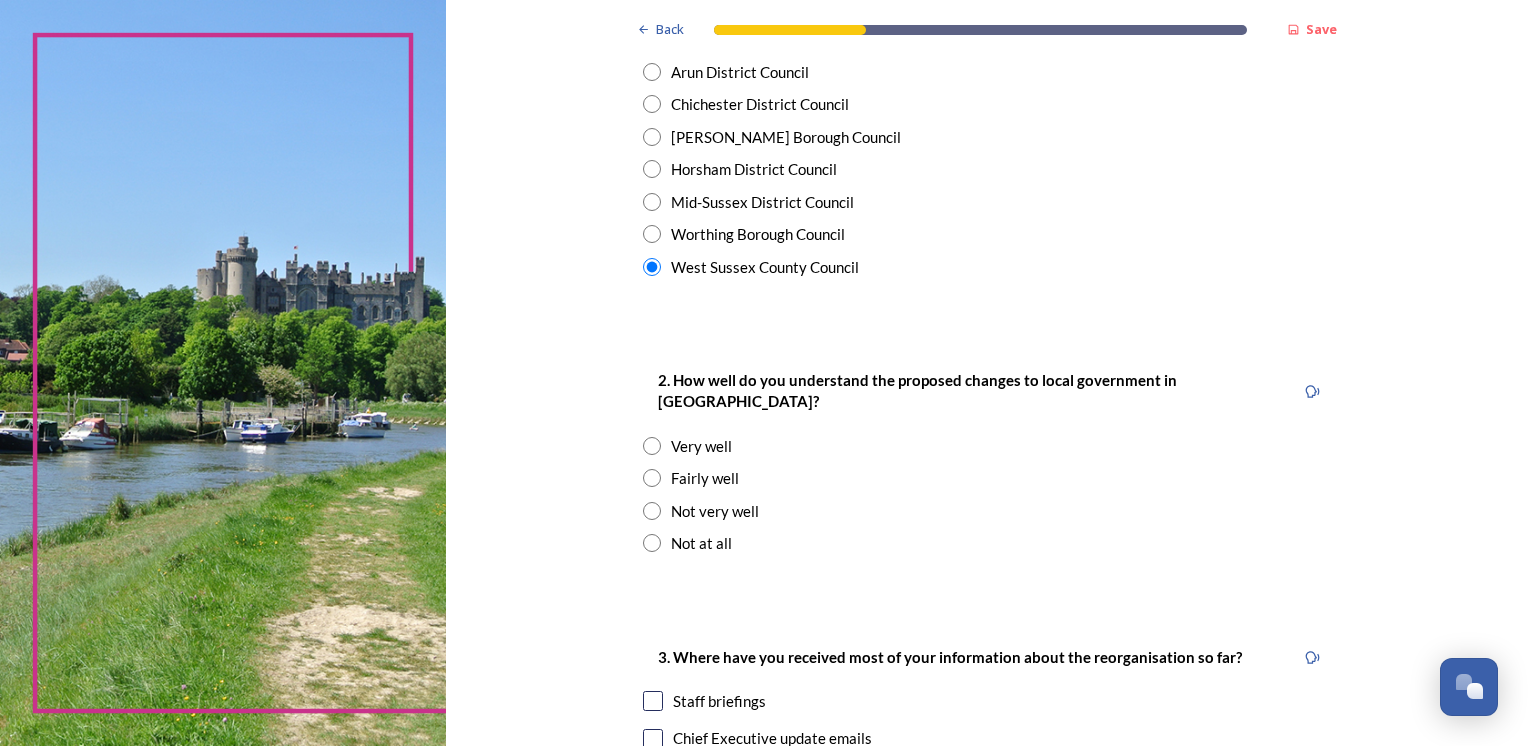click at bounding box center [652, 446] 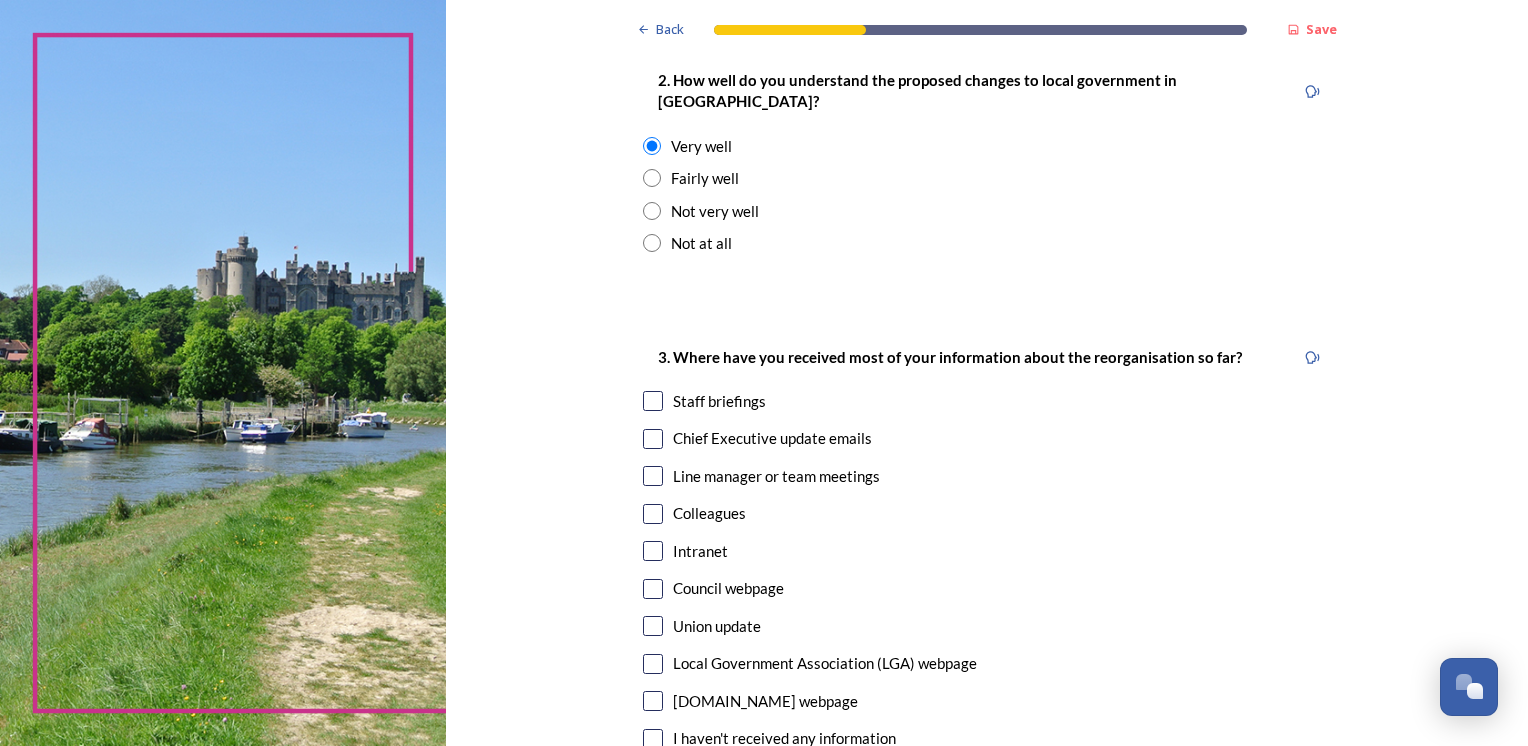 scroll, scrollTop: 900, scrollLeft: 0, axis: vertical 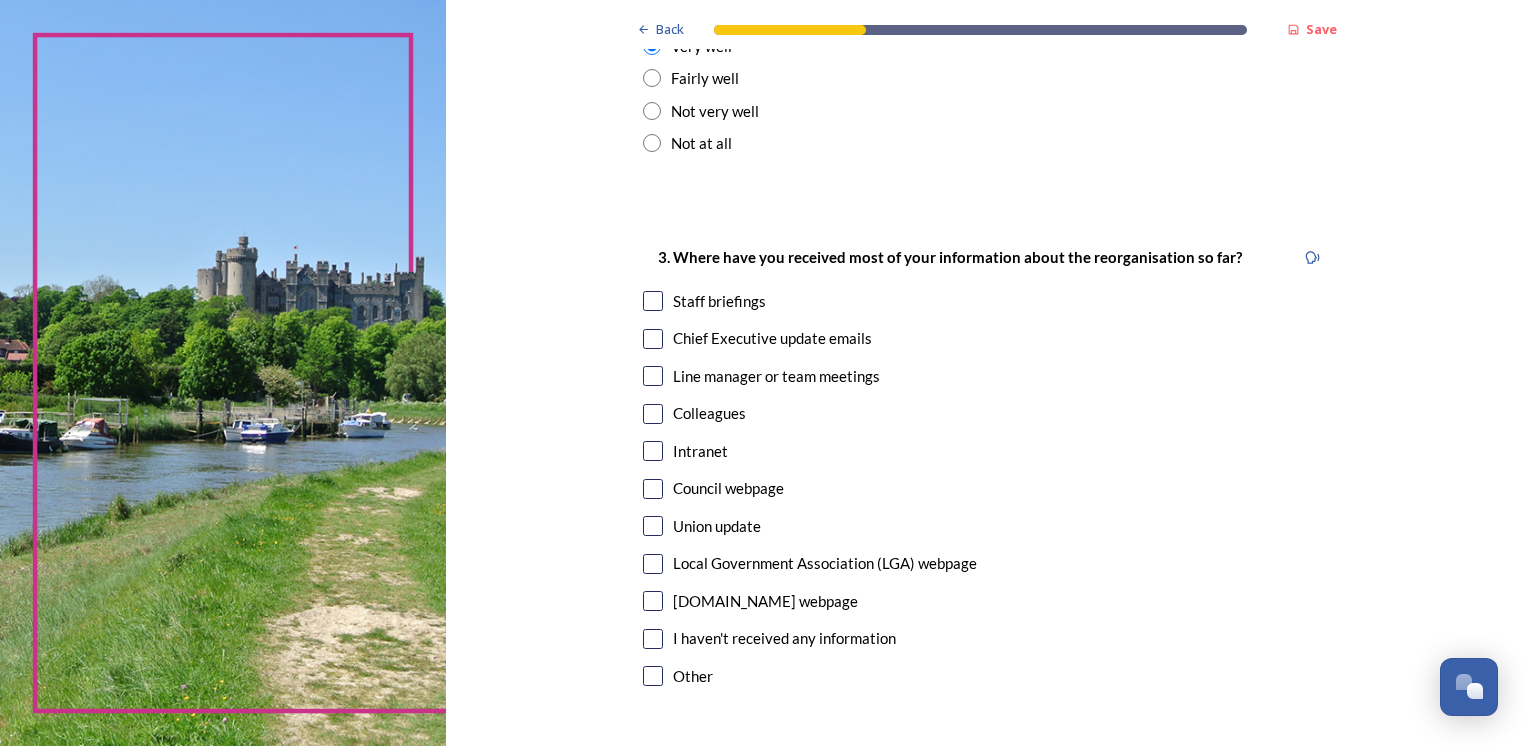click at bounding box center [653, 339] 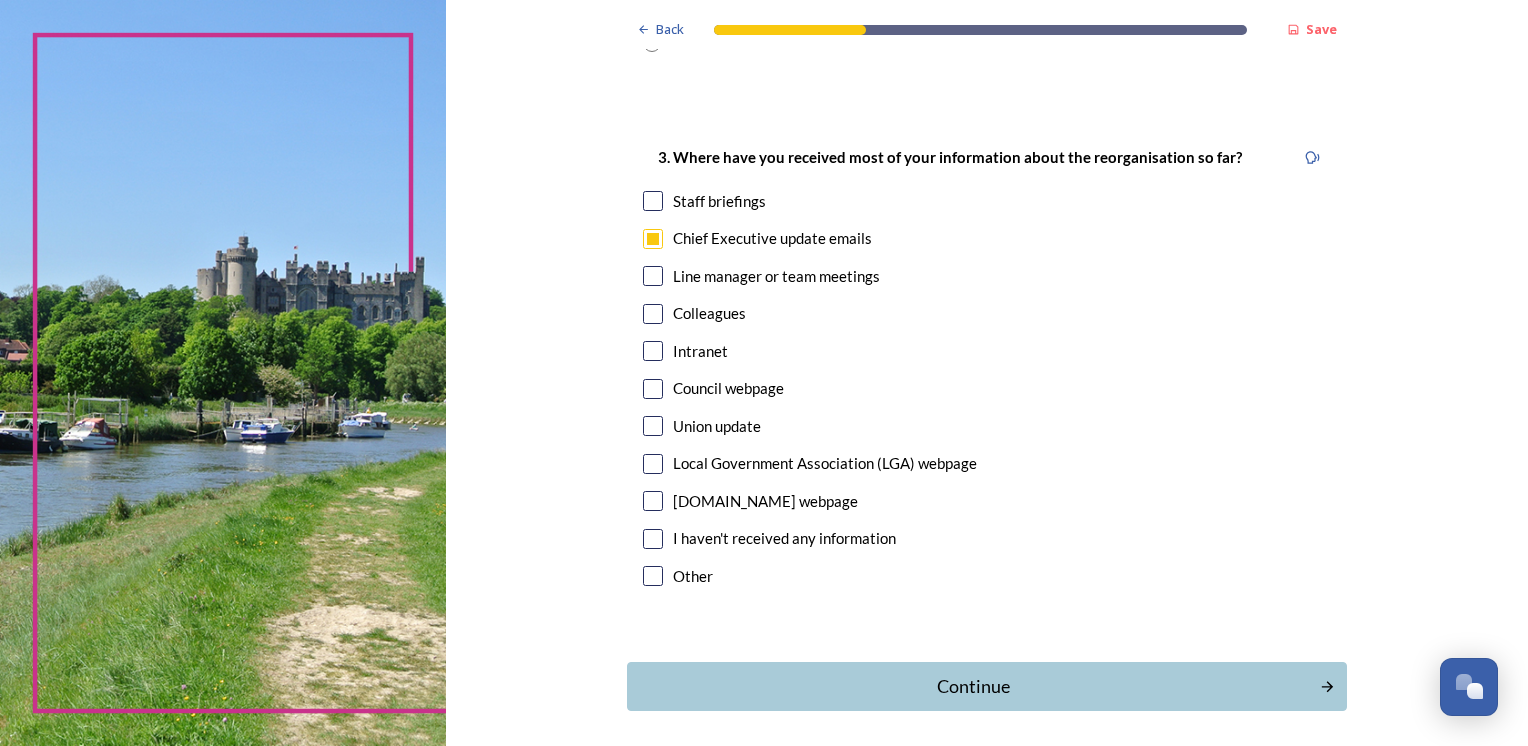 scroll, scrollTop: 1059, scrollLeft: 0, axis: vertical 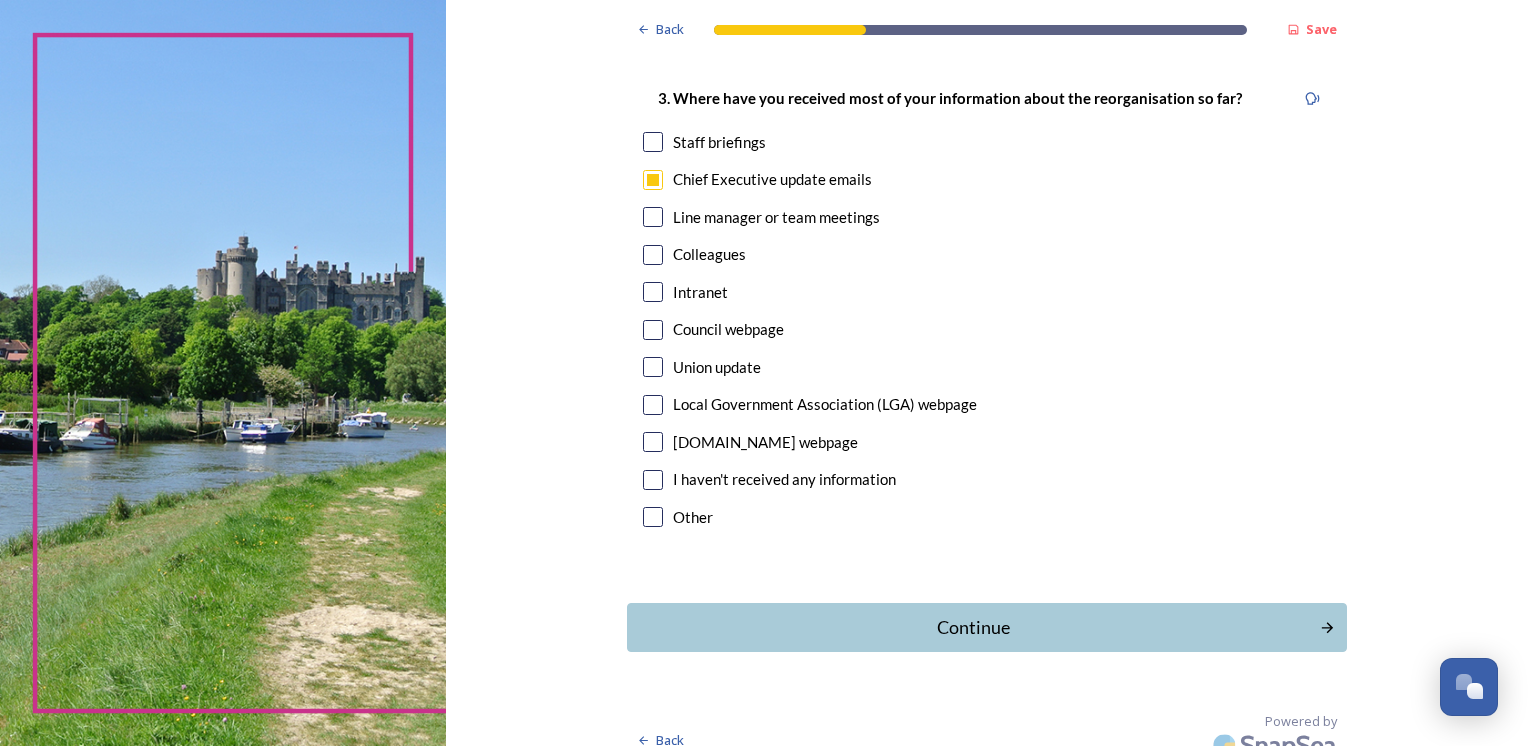 click at bounding box center (653, 517) 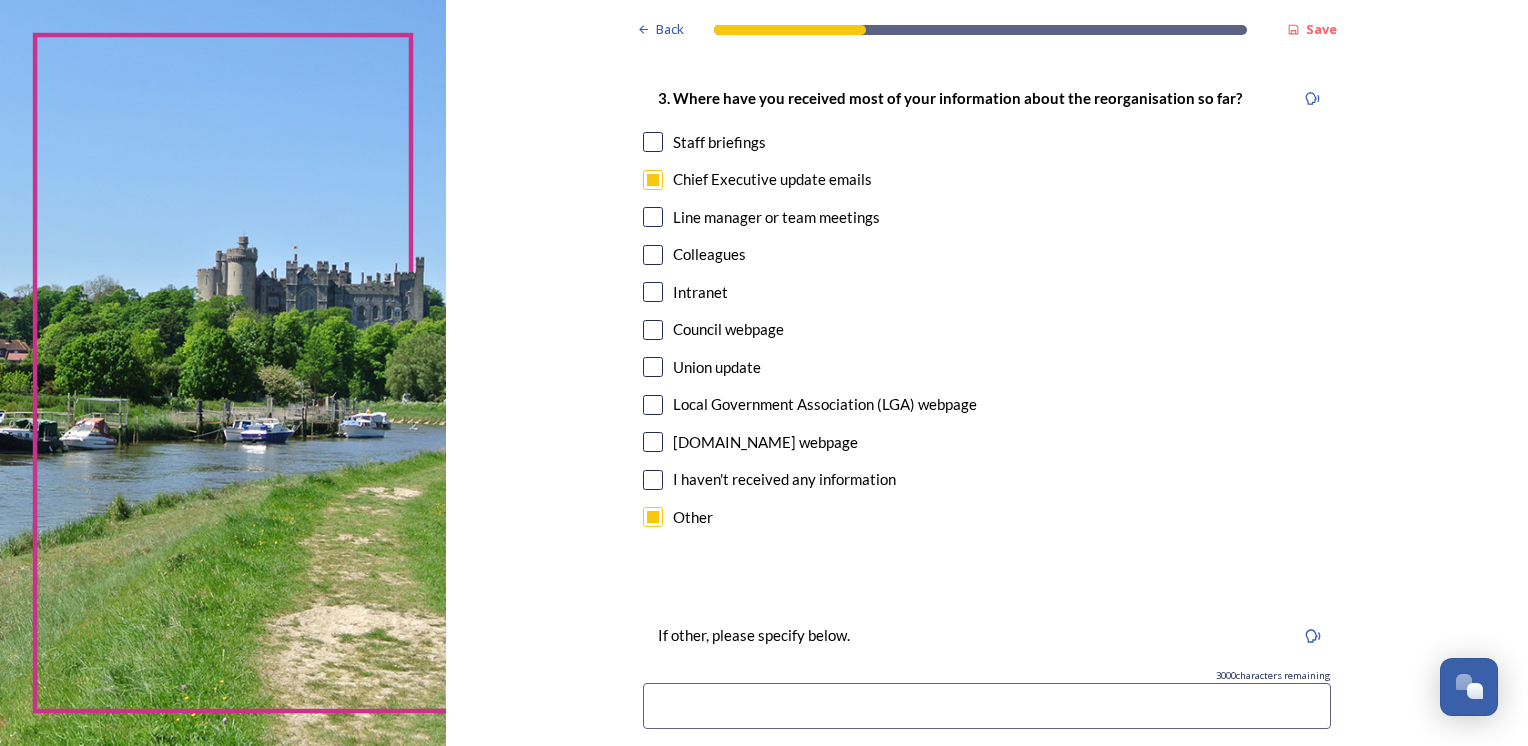 click at bounding box center (653, 517) 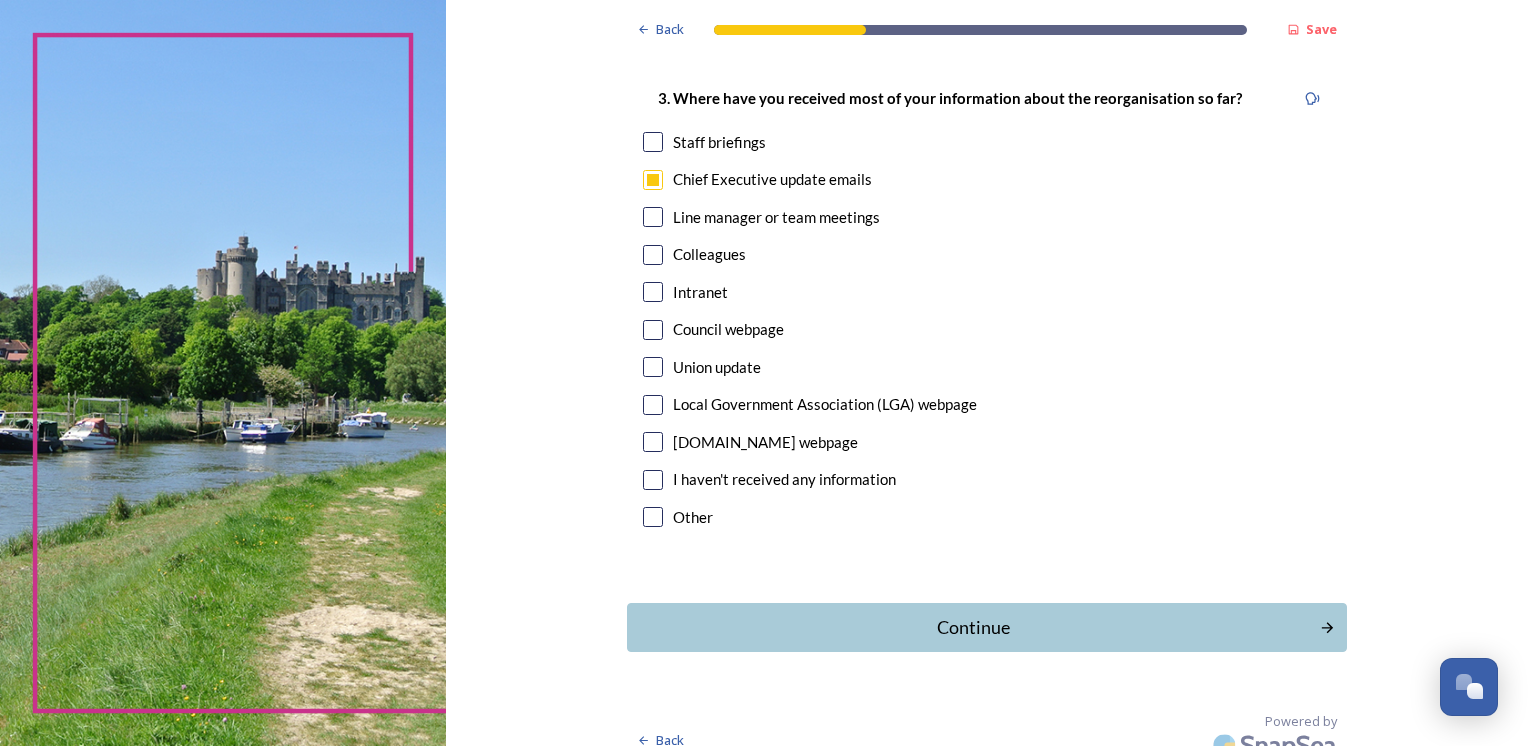 click at bounding box center (653, 142) 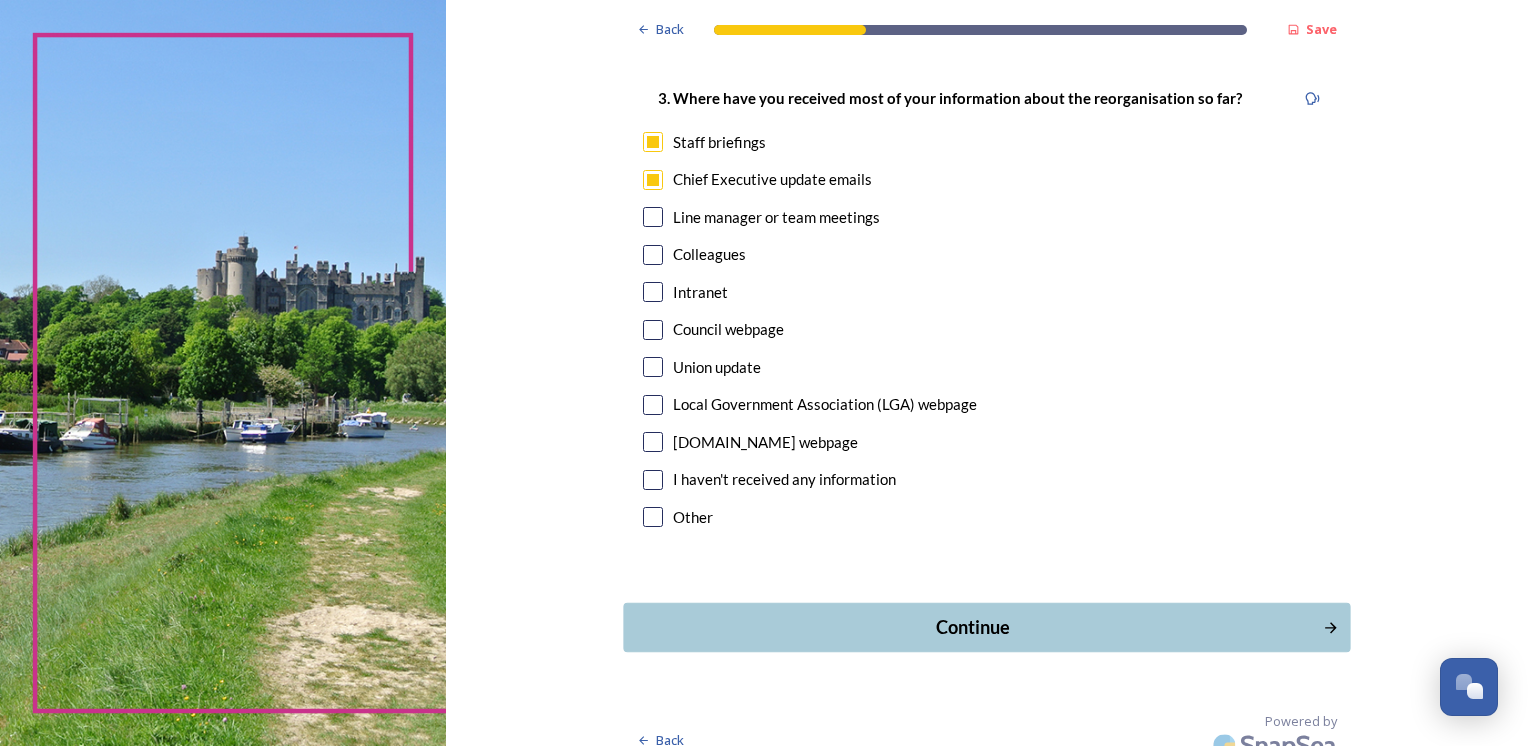 click on "Continue" at bounding box center (972, 627) 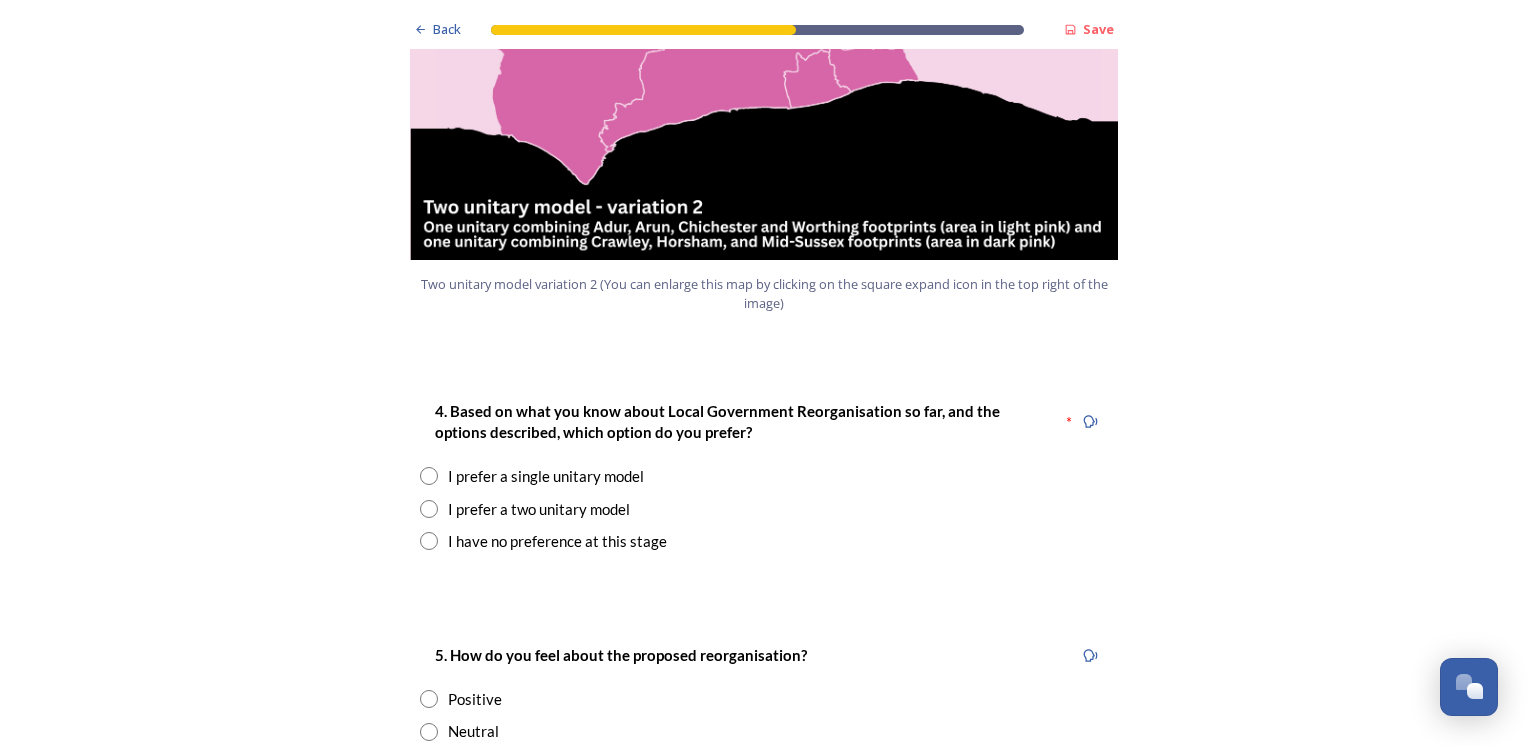 scroll, scrollTop: 2400, scrollLeft: 0, axis: vertical 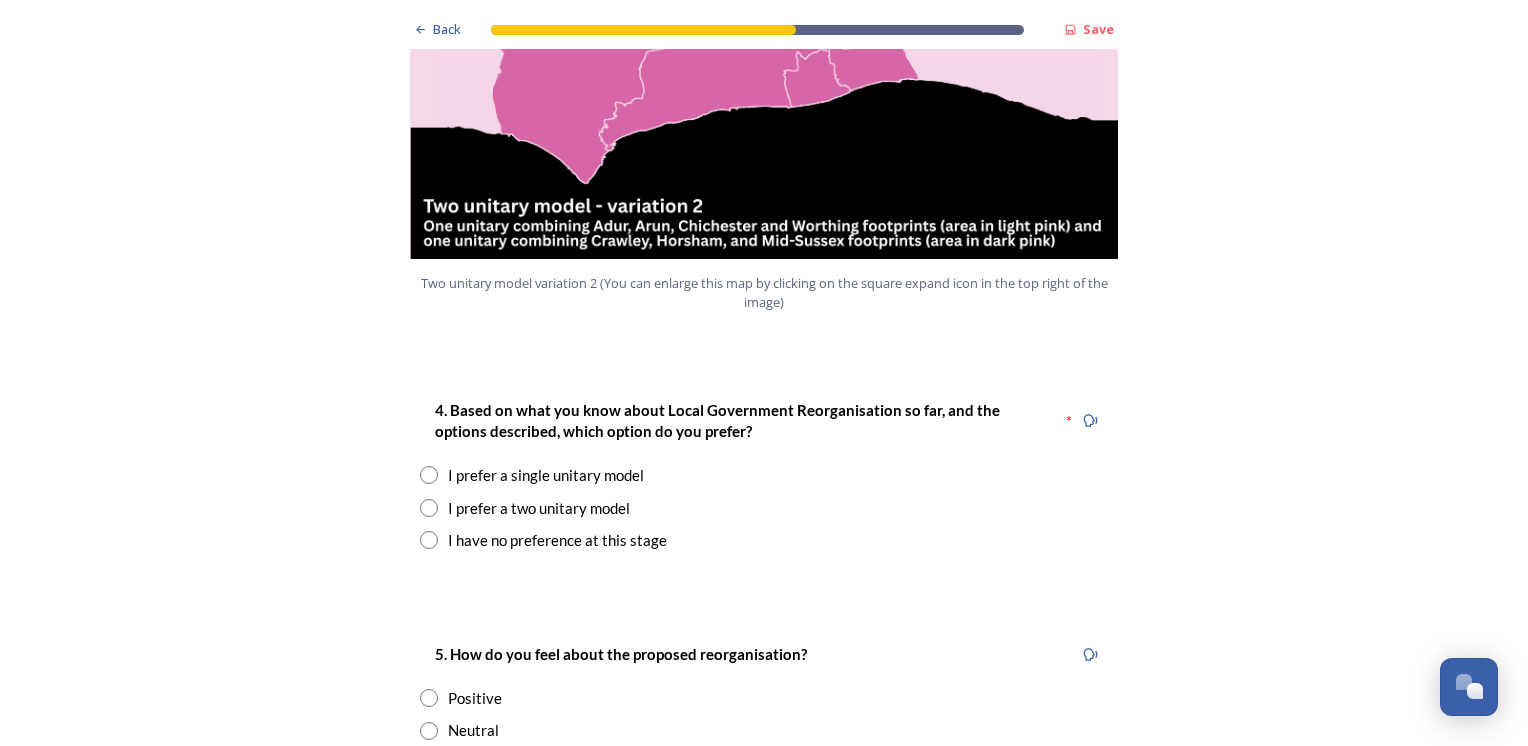 click at bounding box center (429, 475) 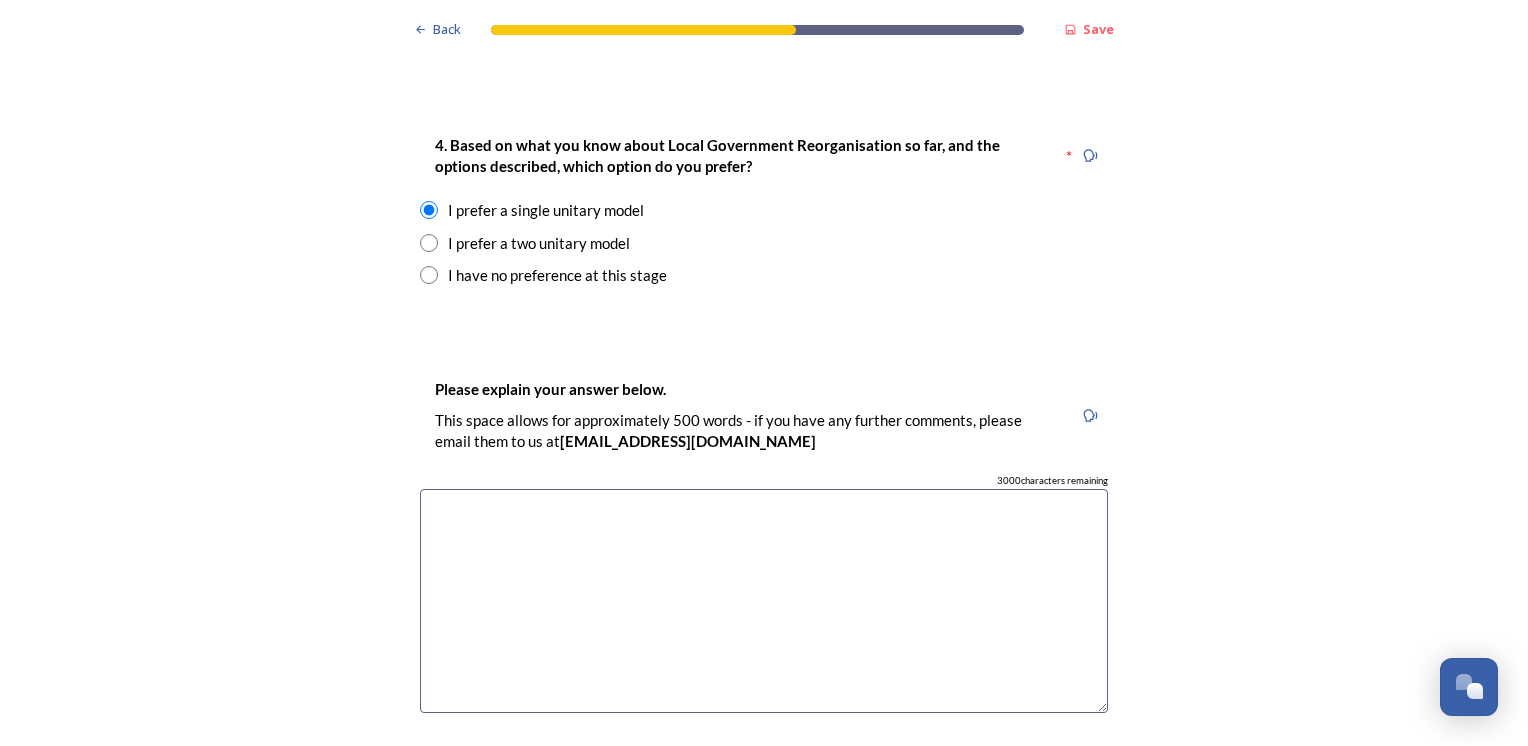 scroll, scrollTop: 2700, scrollLeft: 0, axis: vertical 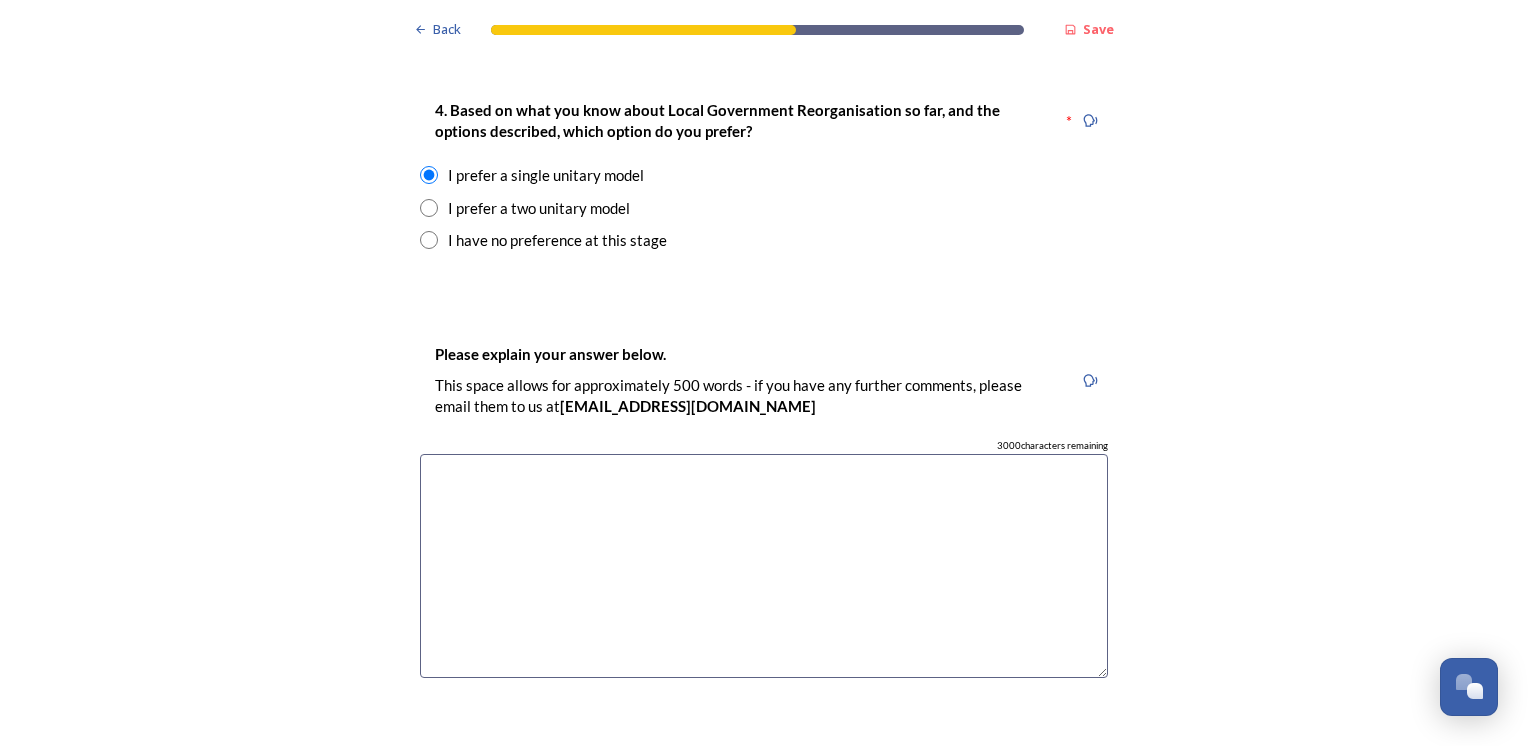 click at bounding box center [764, 566] 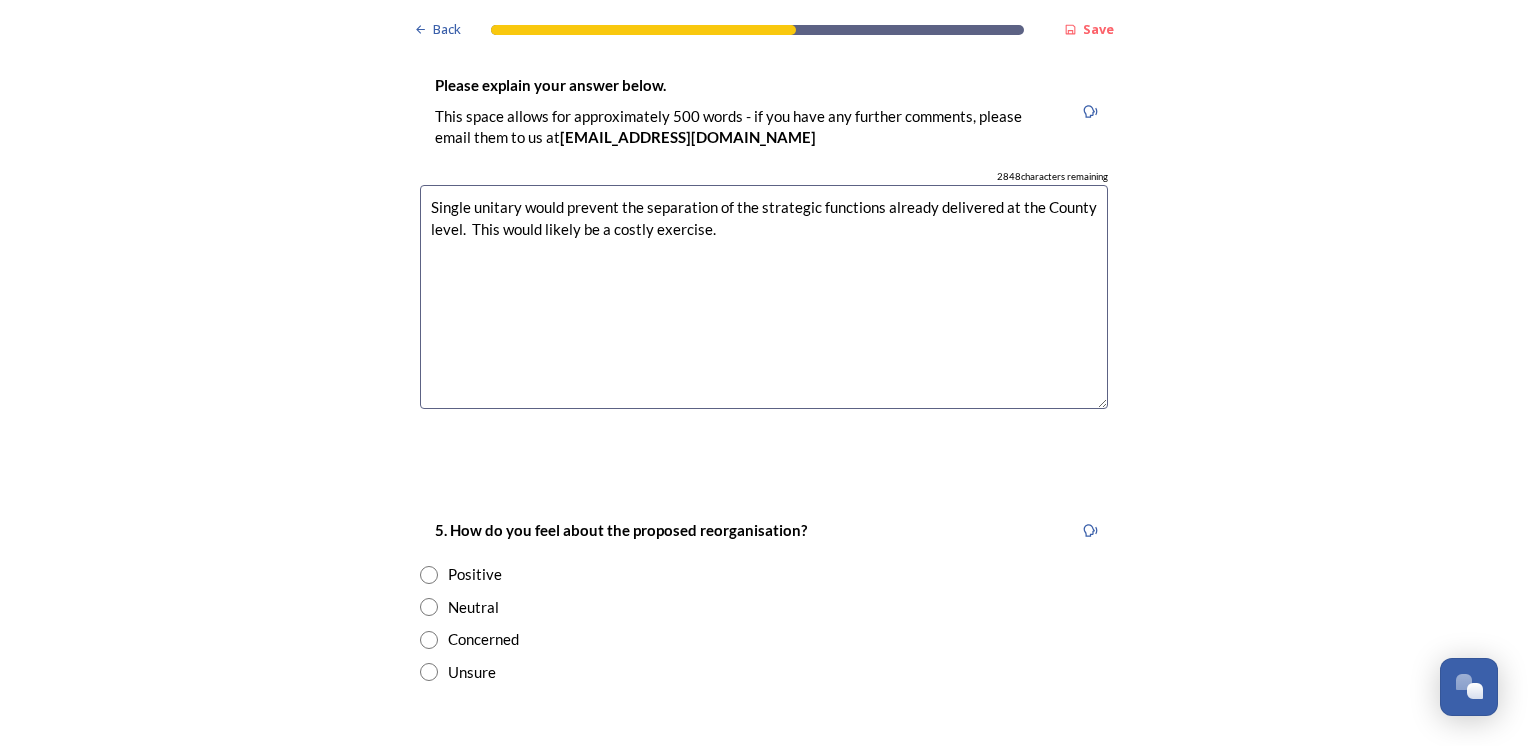 scroll, scrollTop: 3000, scrollLeft: 0, axis: vertical 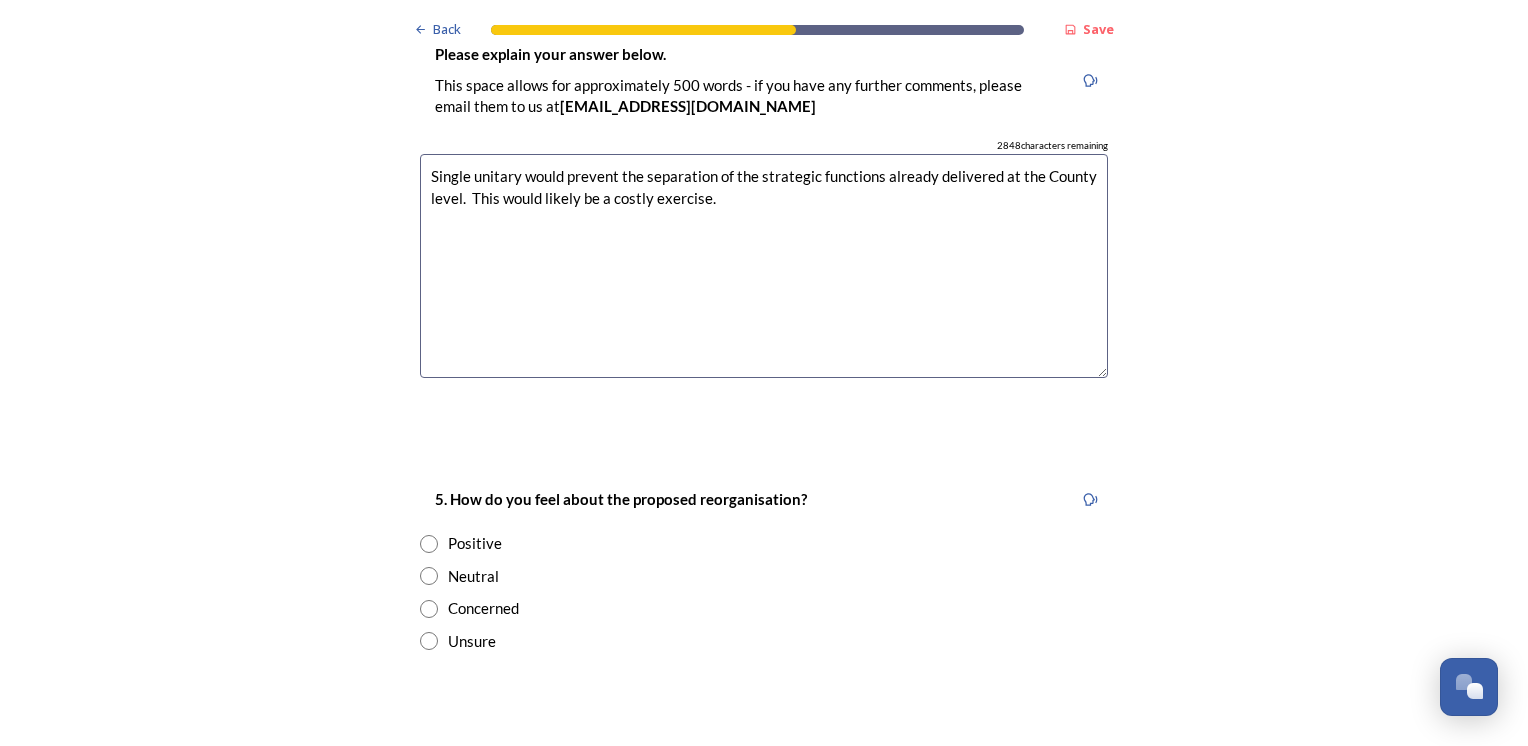 type on "Single unitary would prevent the separation of the strategic functions already delivered at the County level.  This would likely be a costly exercise." 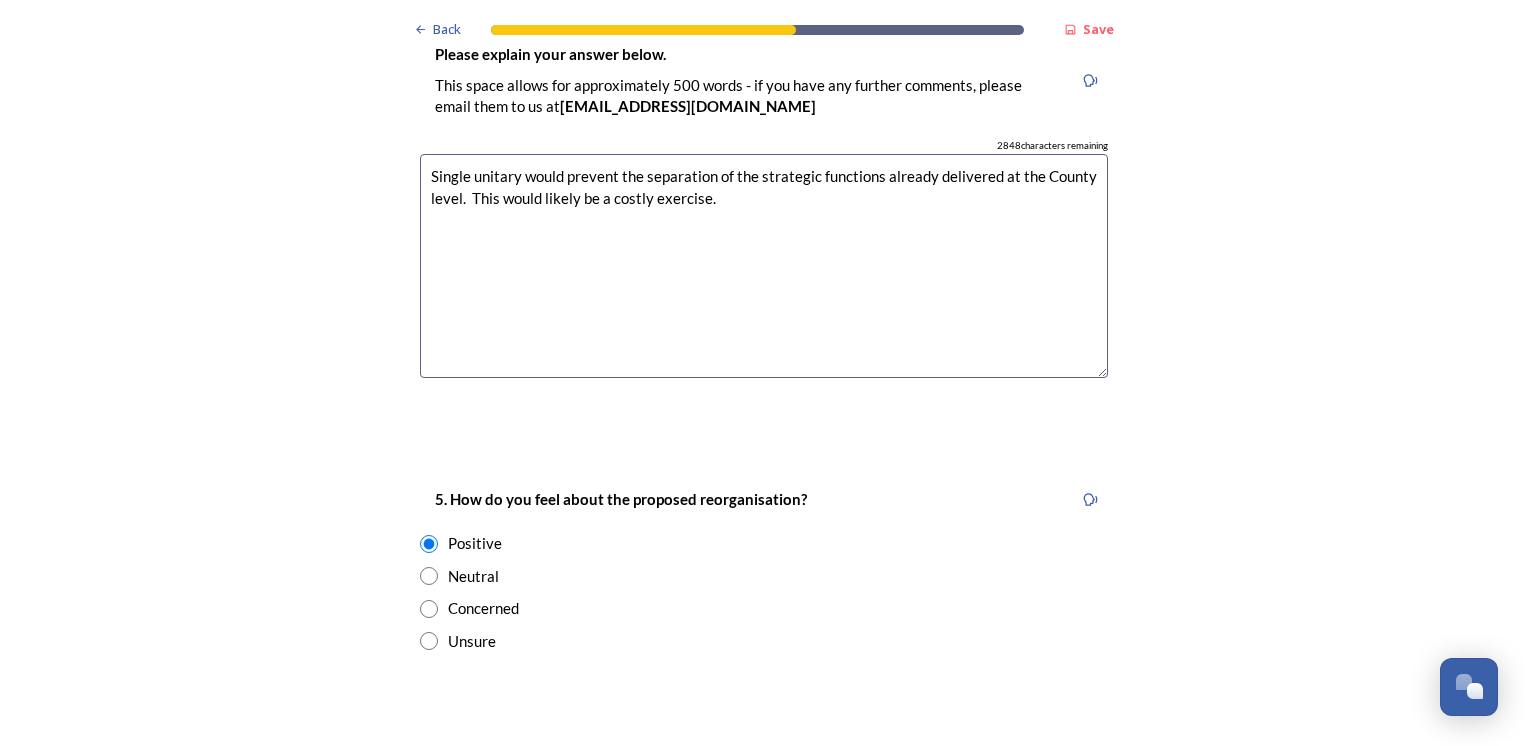 click at bounding box center (429, 544) 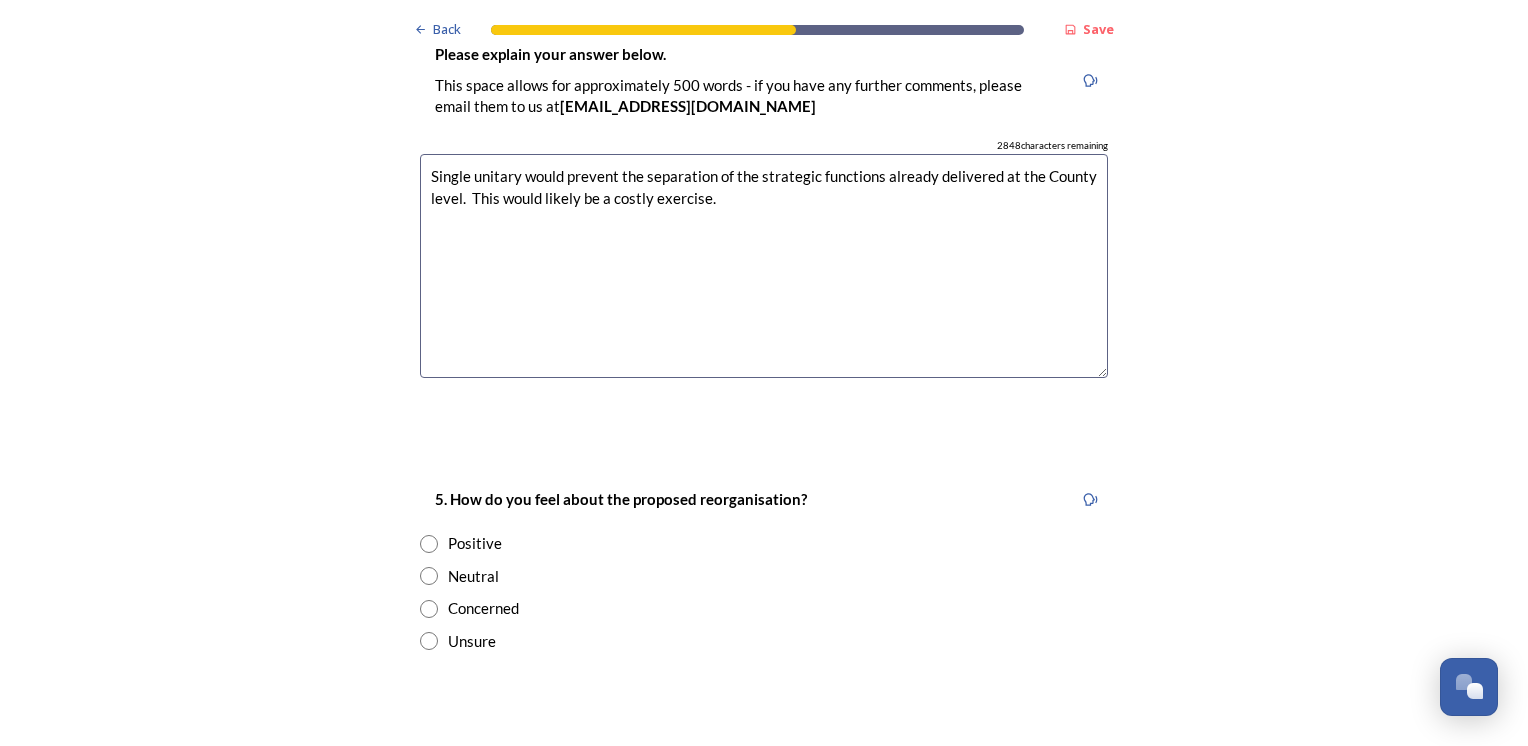 click at bounding box center (429, 609) 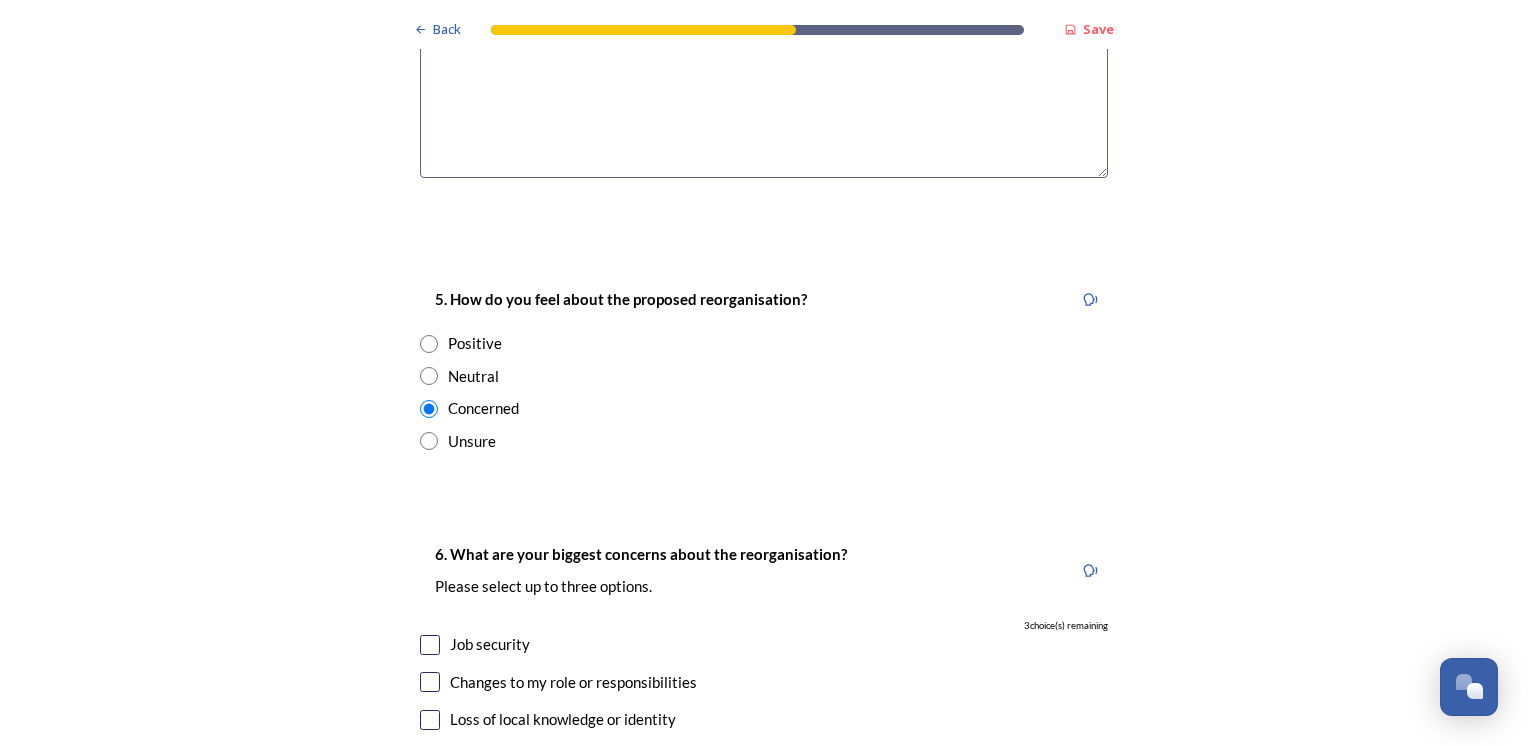 scroll, scrollTop: 3300, scrollLeft: 0, axis: vertical 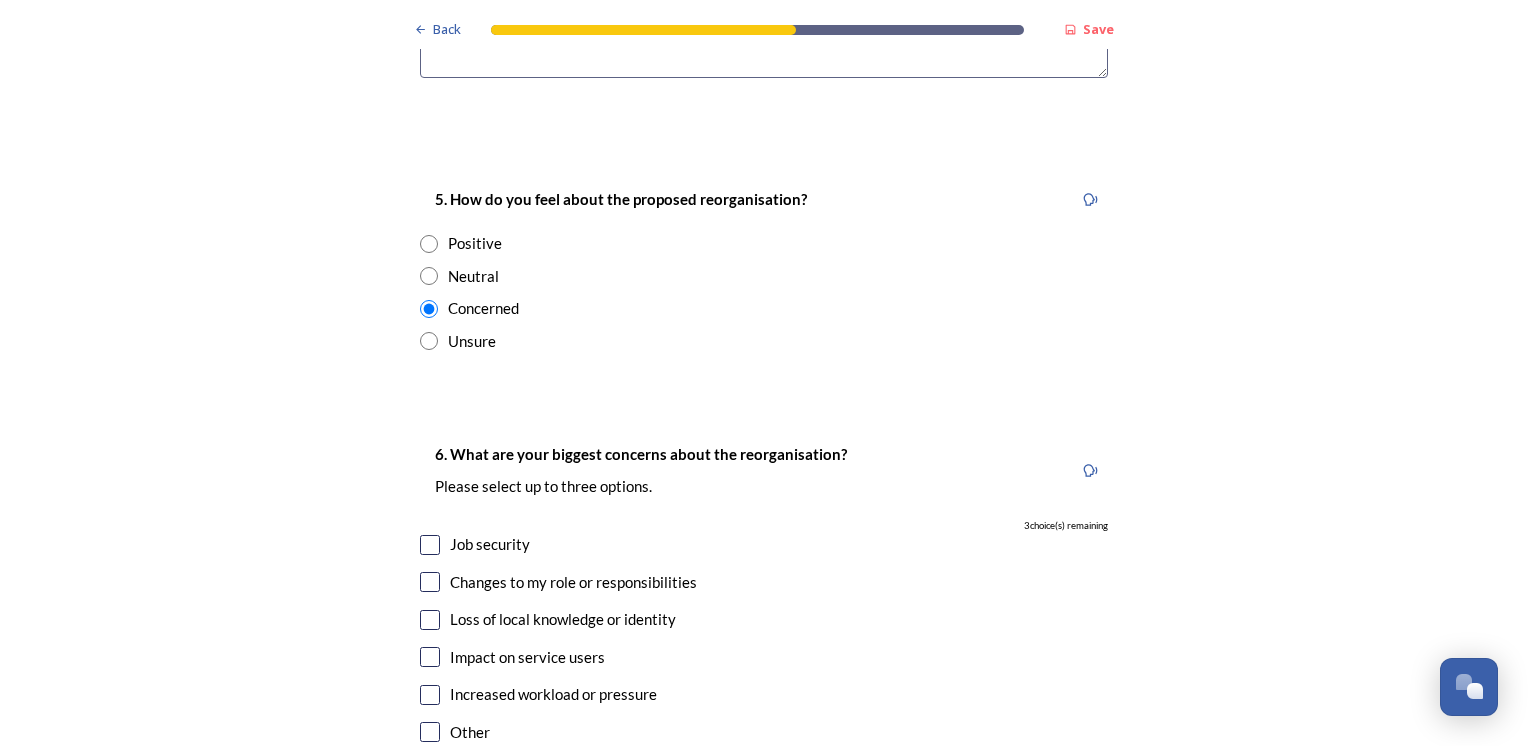 click at bounding box center [430, 582] 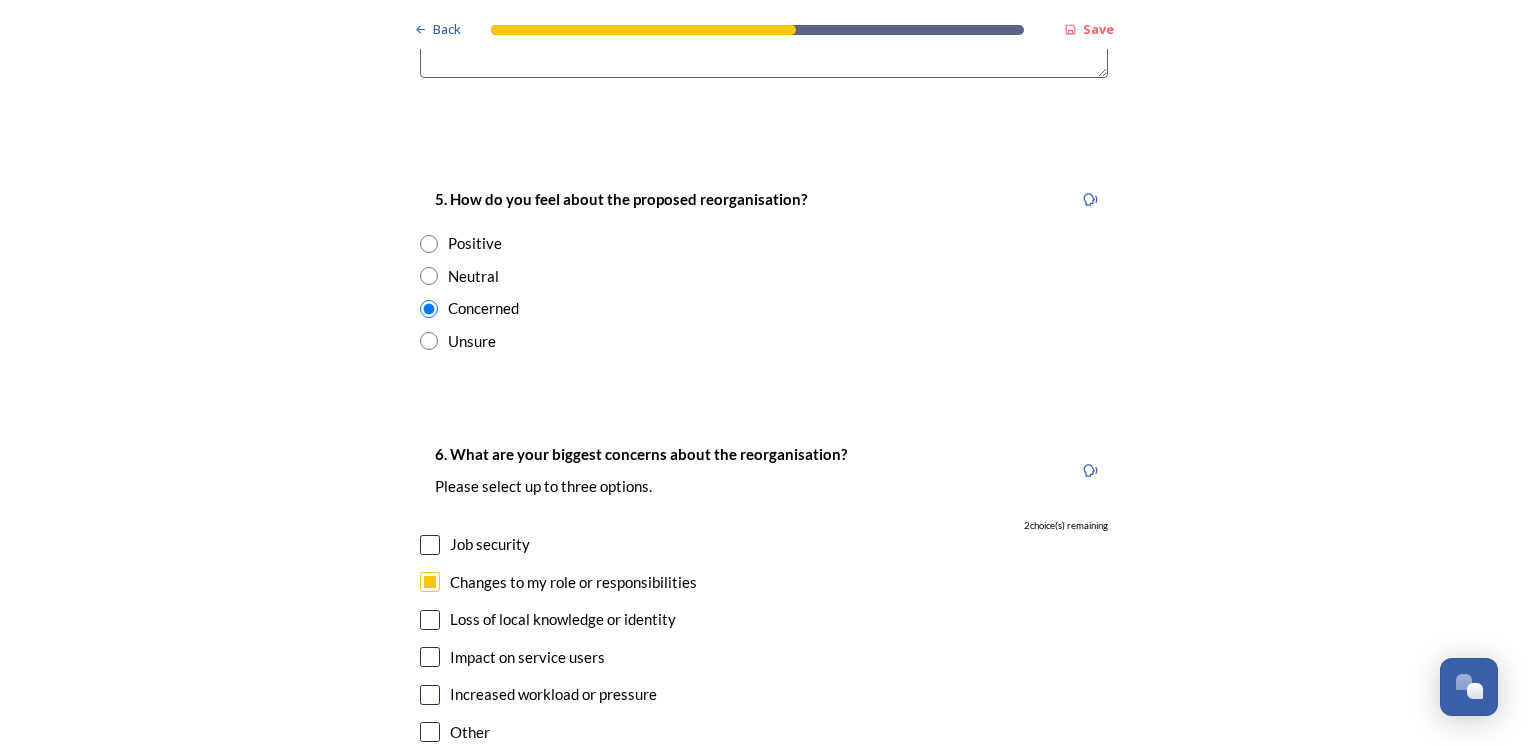 click at bounding box center (430, 657) 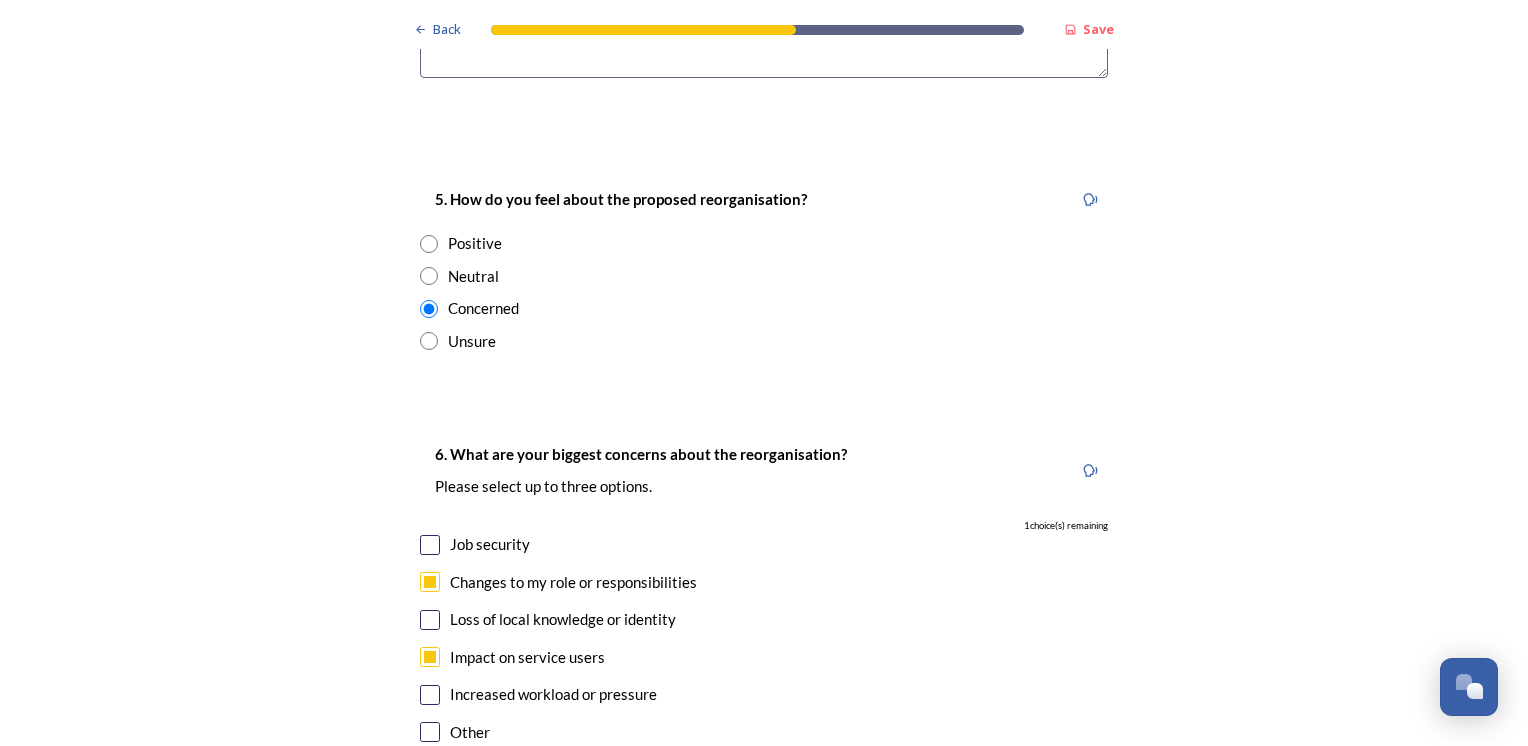 click at bounding box center (430, 695) 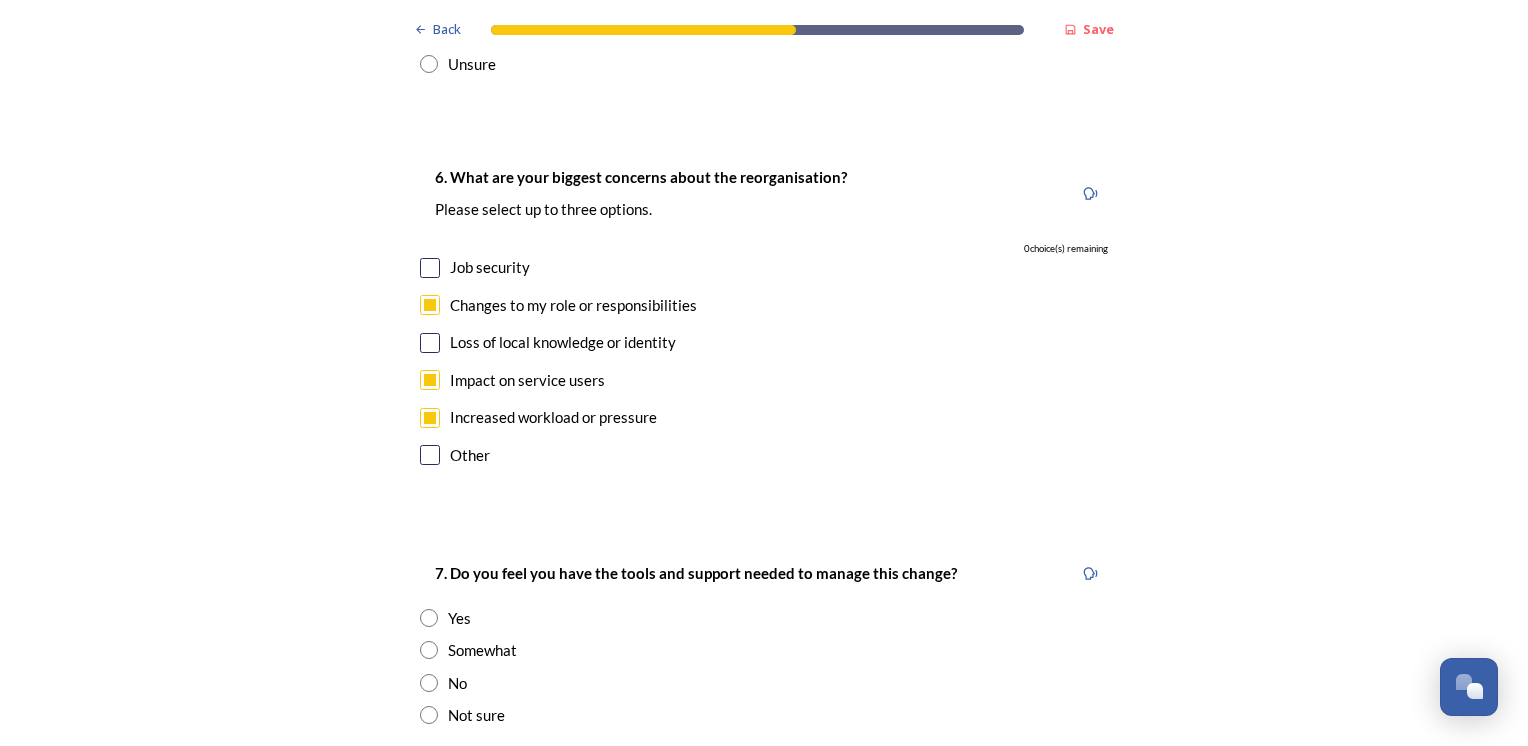 scroll, scrollTop: 3600, scrollLeft: 0, axis: vertical 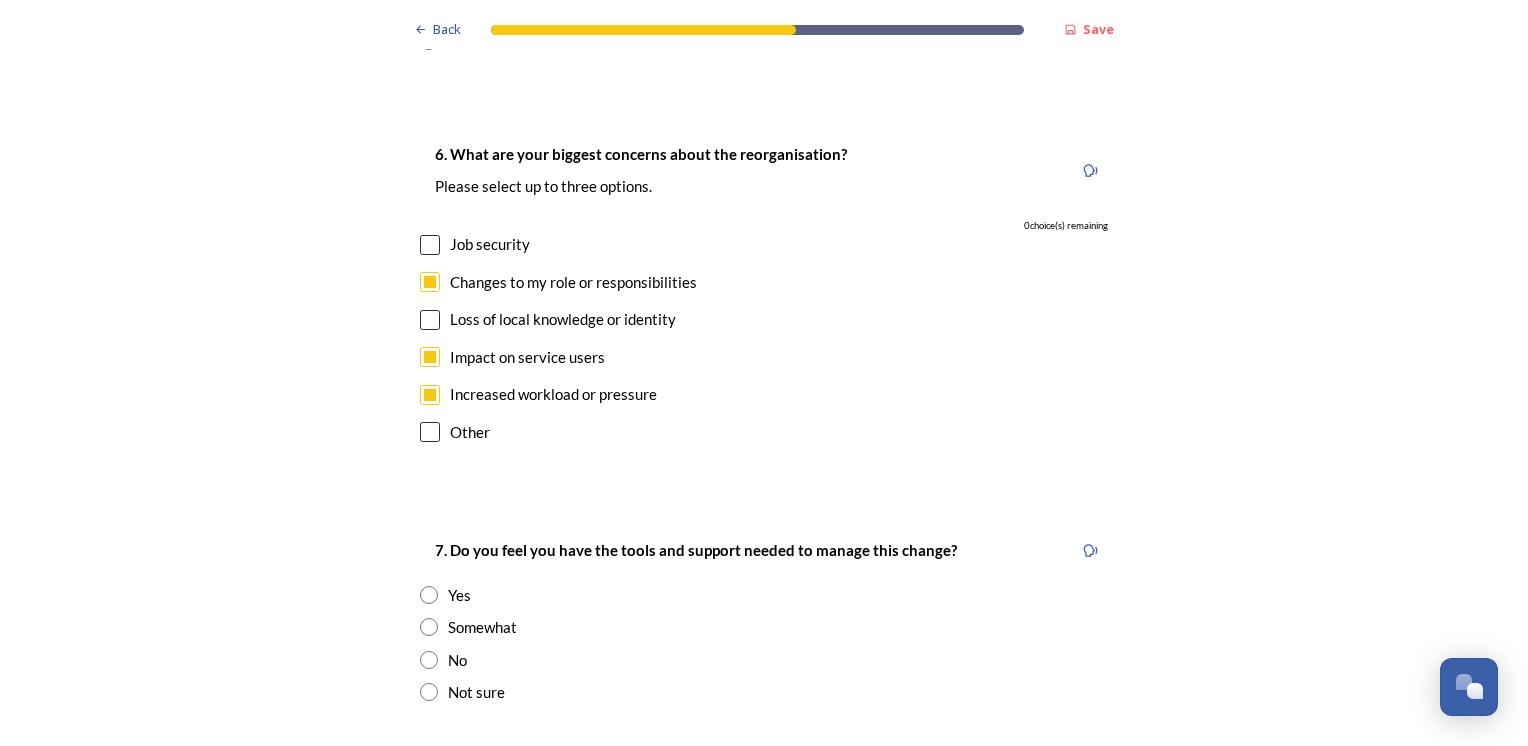 click at bounding box center (429, 692) 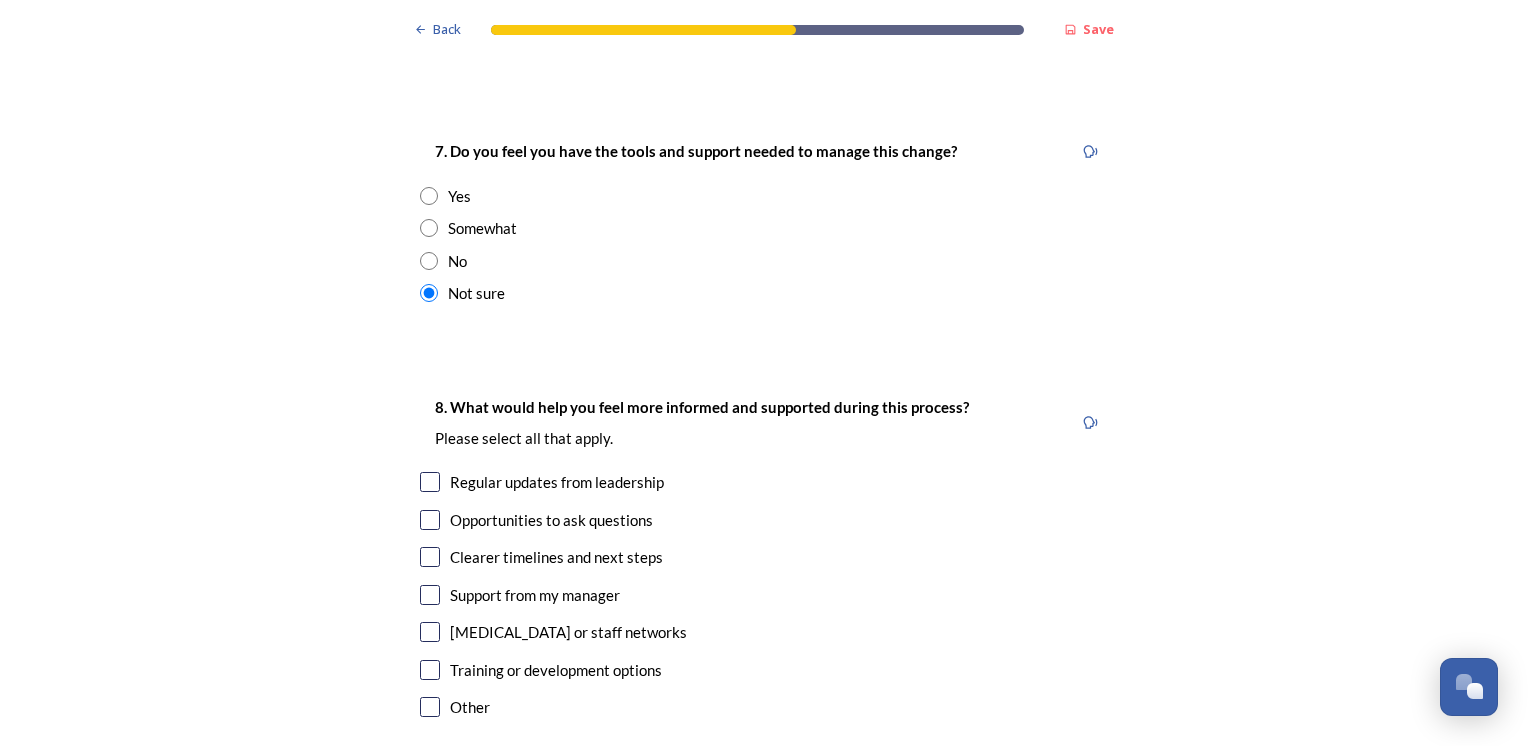 scroll, scrollTop: 4000, scrollLeft: 0, axis: vertical 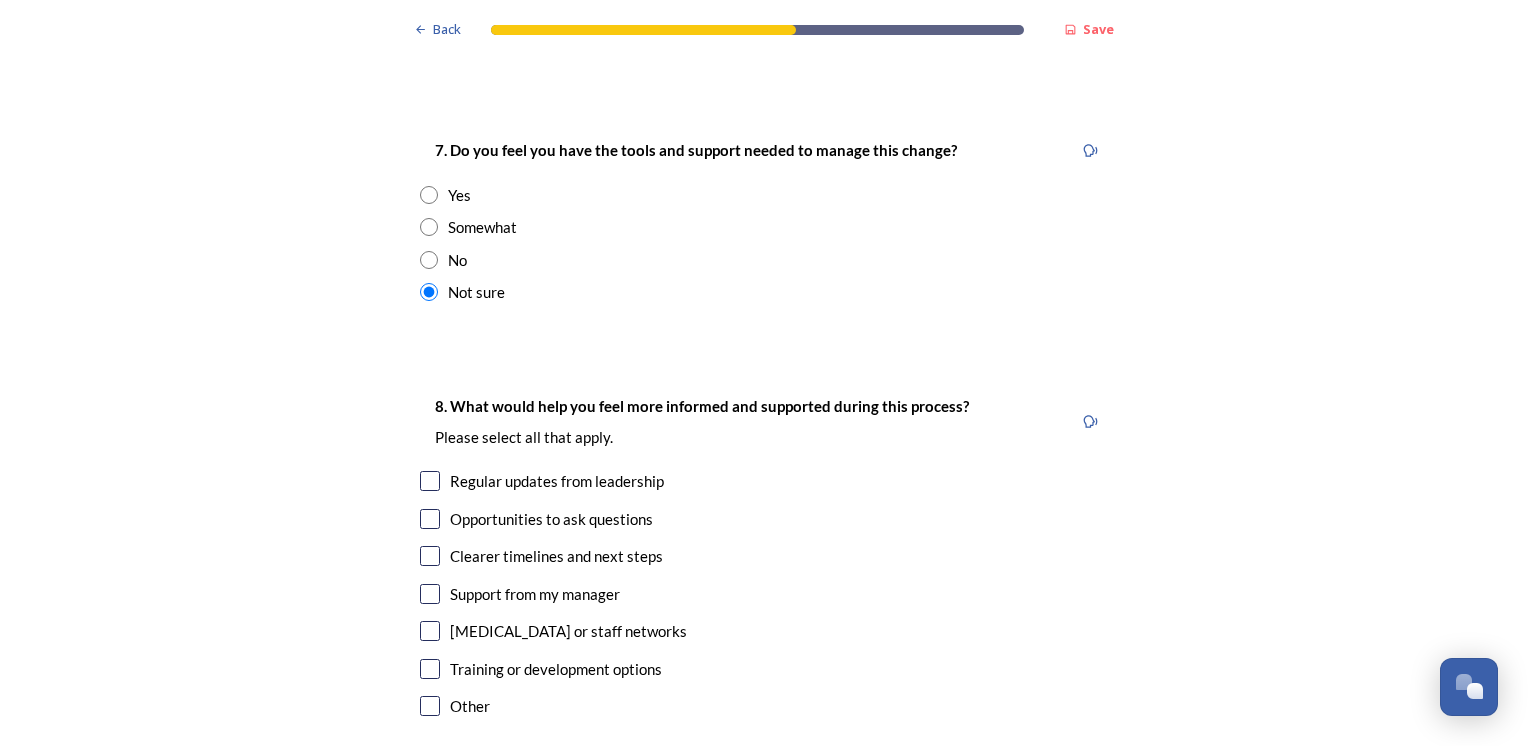 click at bounding box center (430, 481) 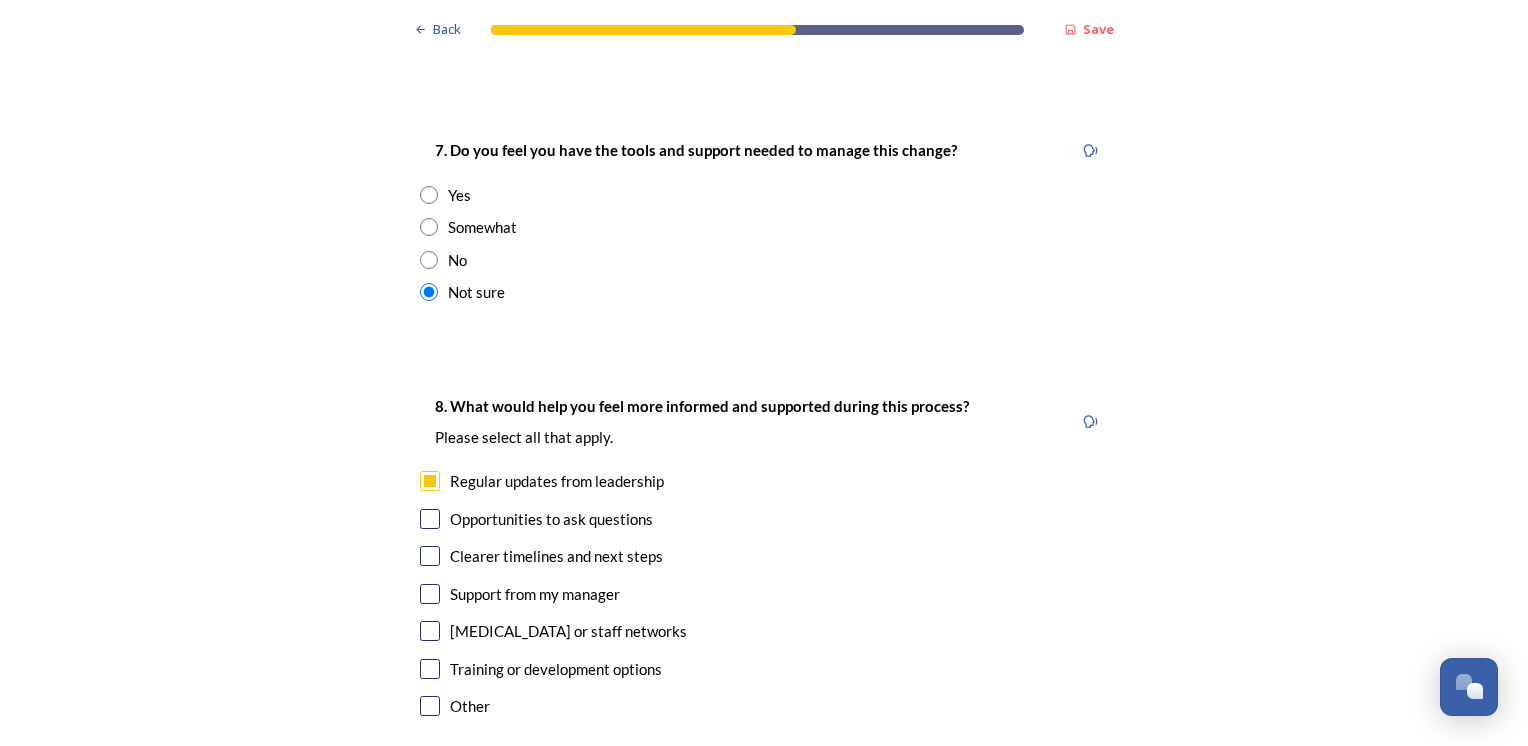 click at bounding box center [430, 594] 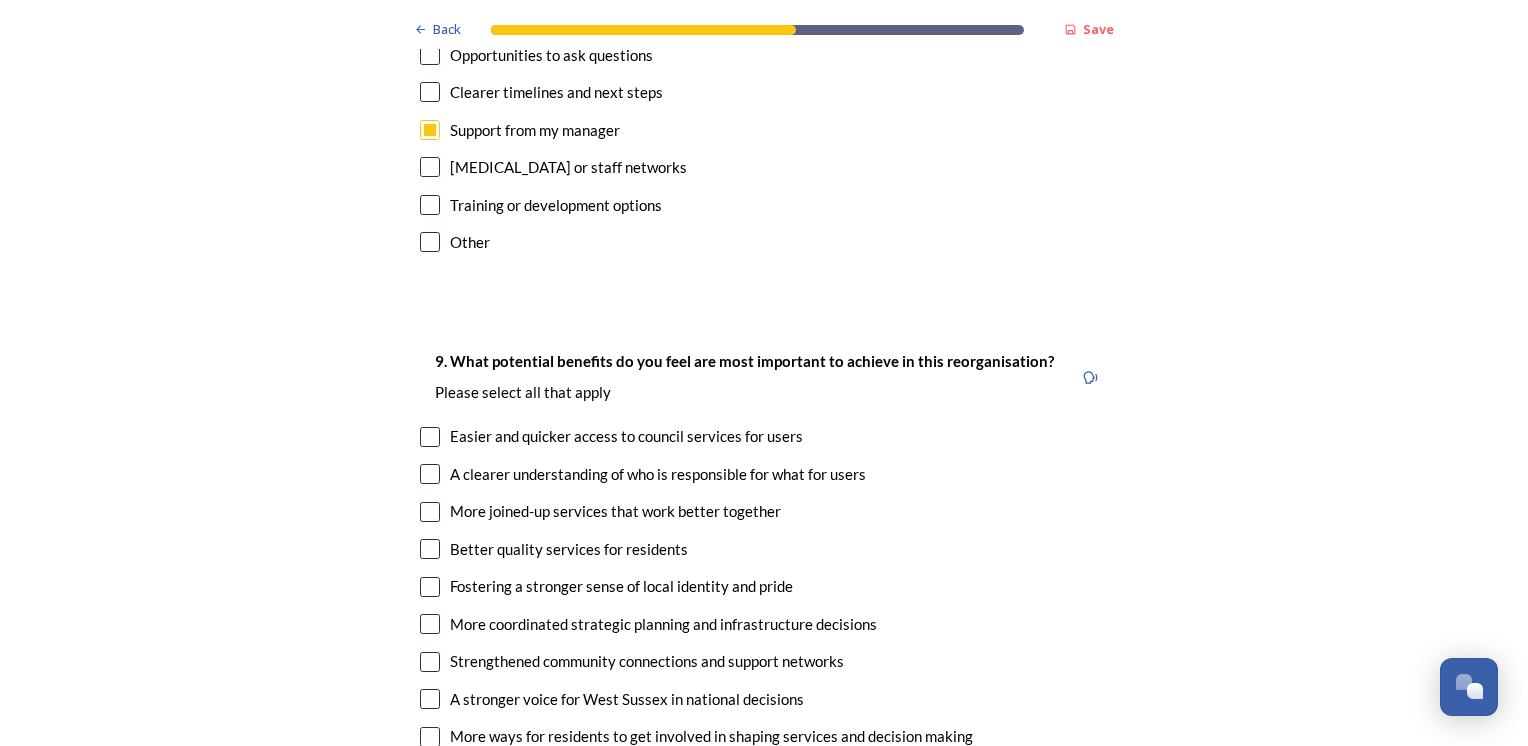 scroll, scrollTop: 4500, scrollLeft: 0, axis: vertical 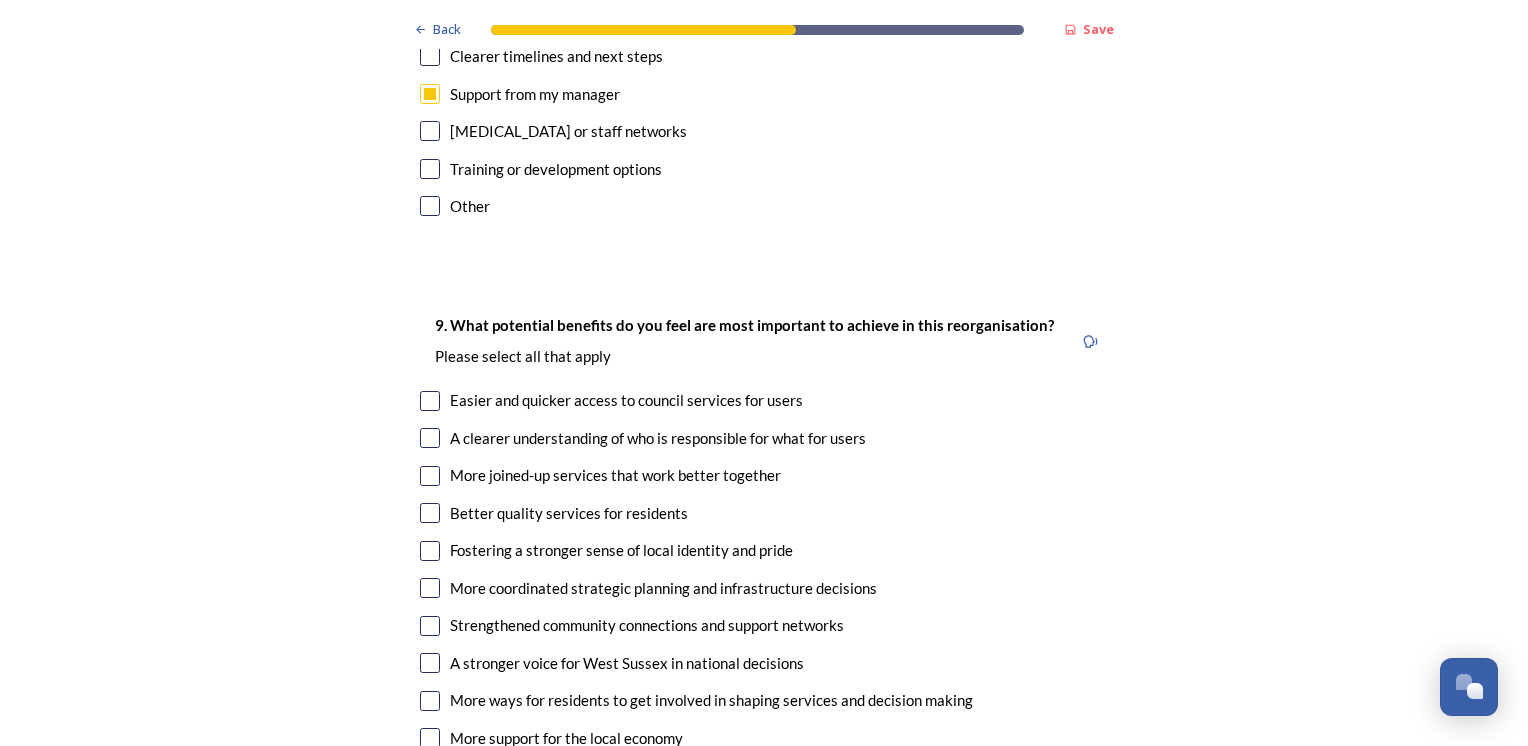click at bounding box center [430, 401] 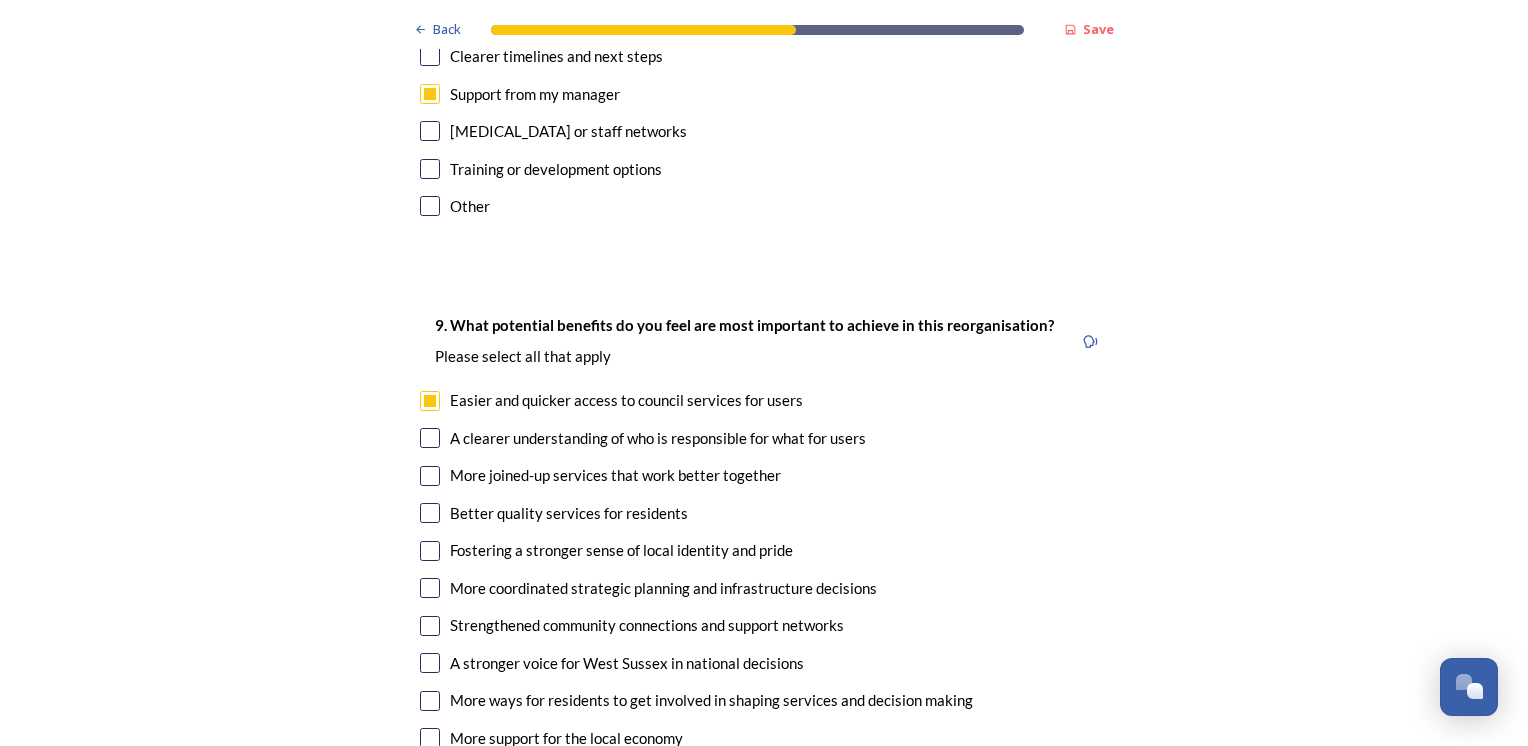 click at bounding box center [430, 438] 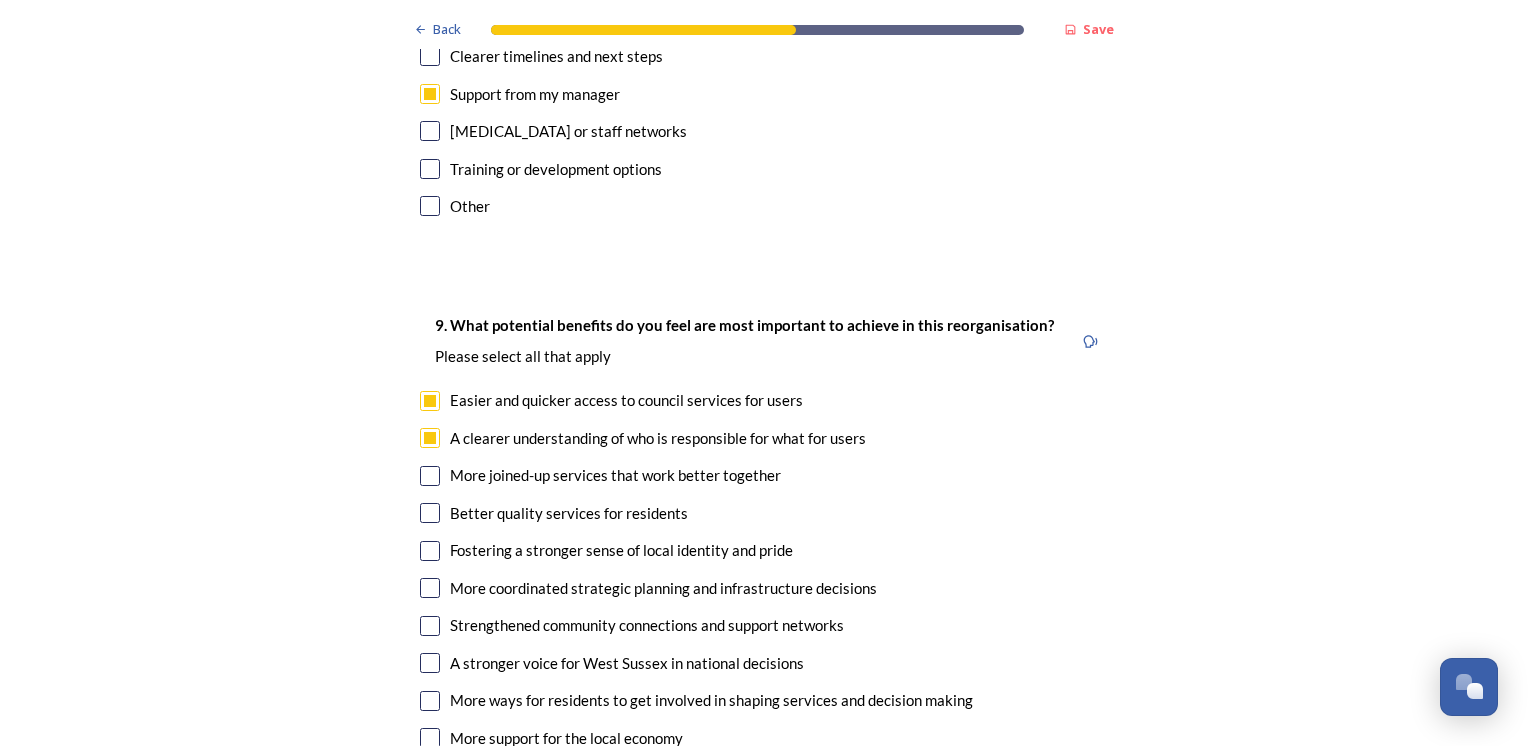 click at bounding box center [430, 476] 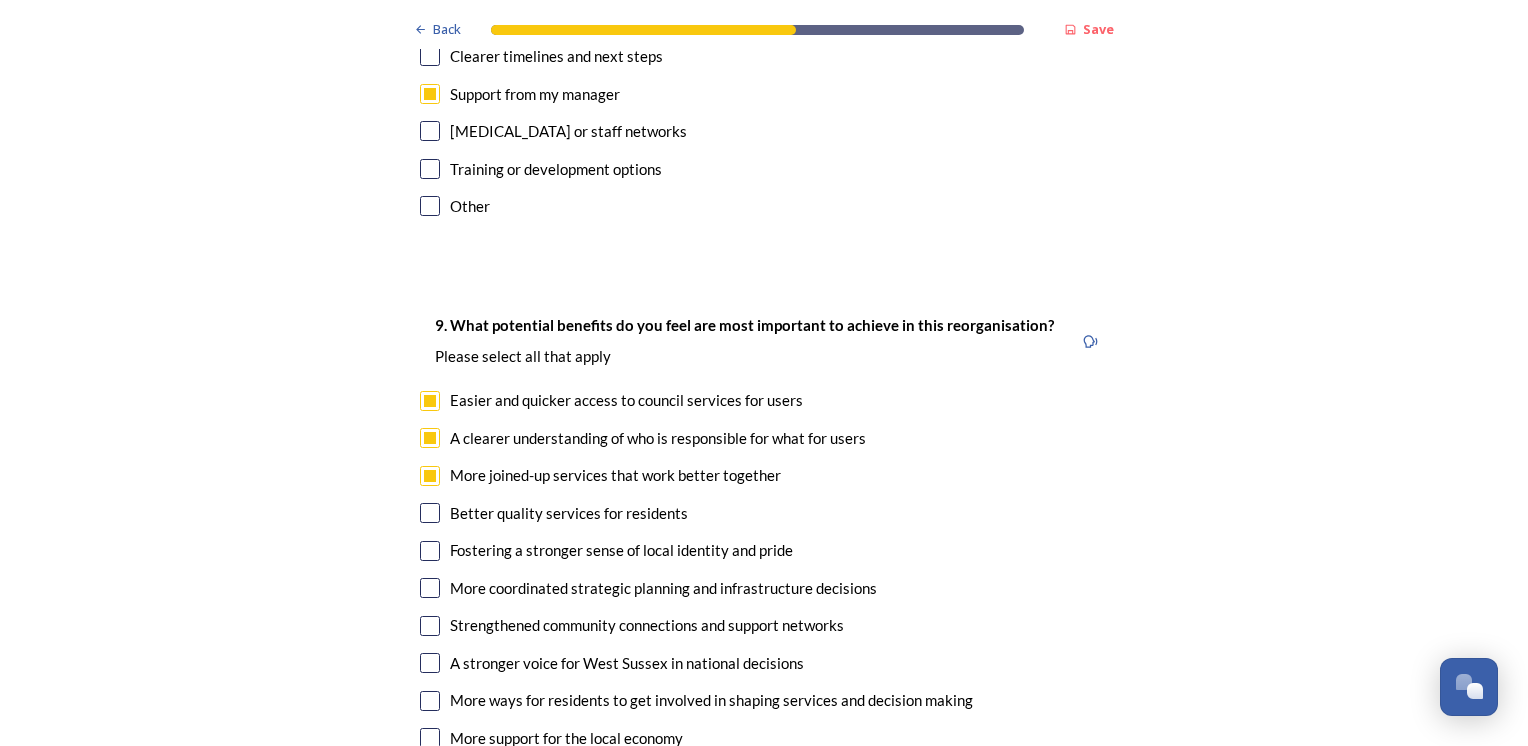 click at bounding box center [430, 513] 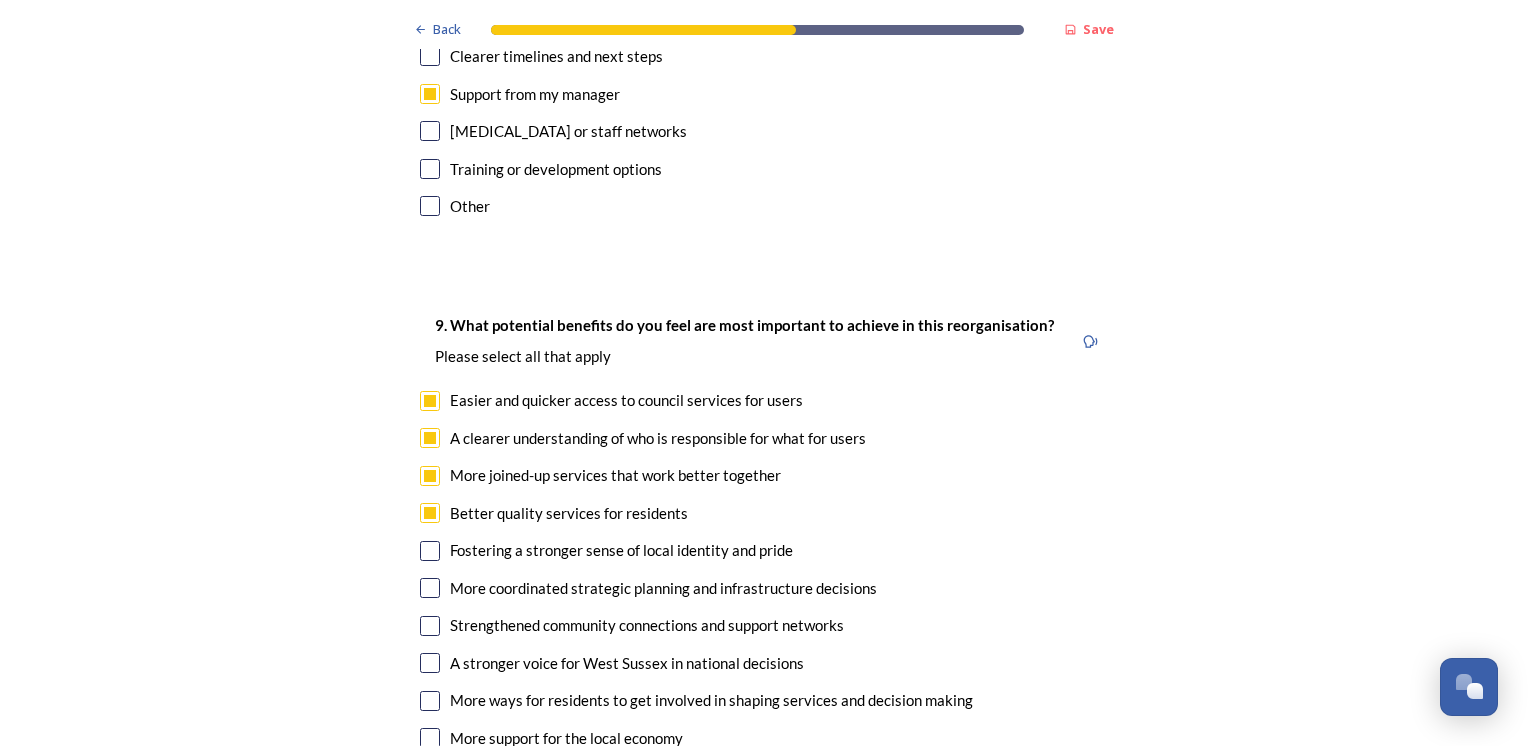 scroll, scrollTop: 4600, scrollLeft: 0, axis: vertical 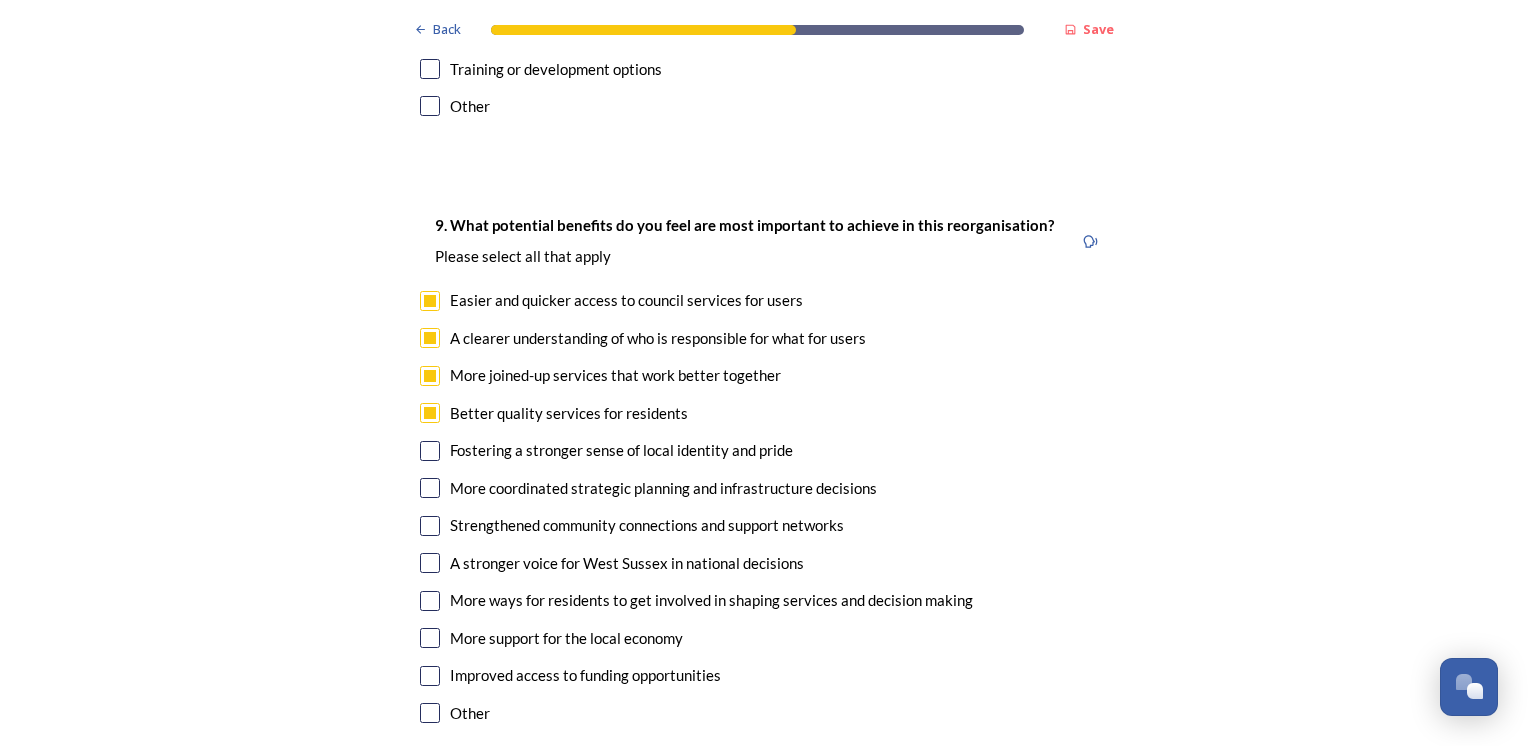 click at bounding box center (430, 488) 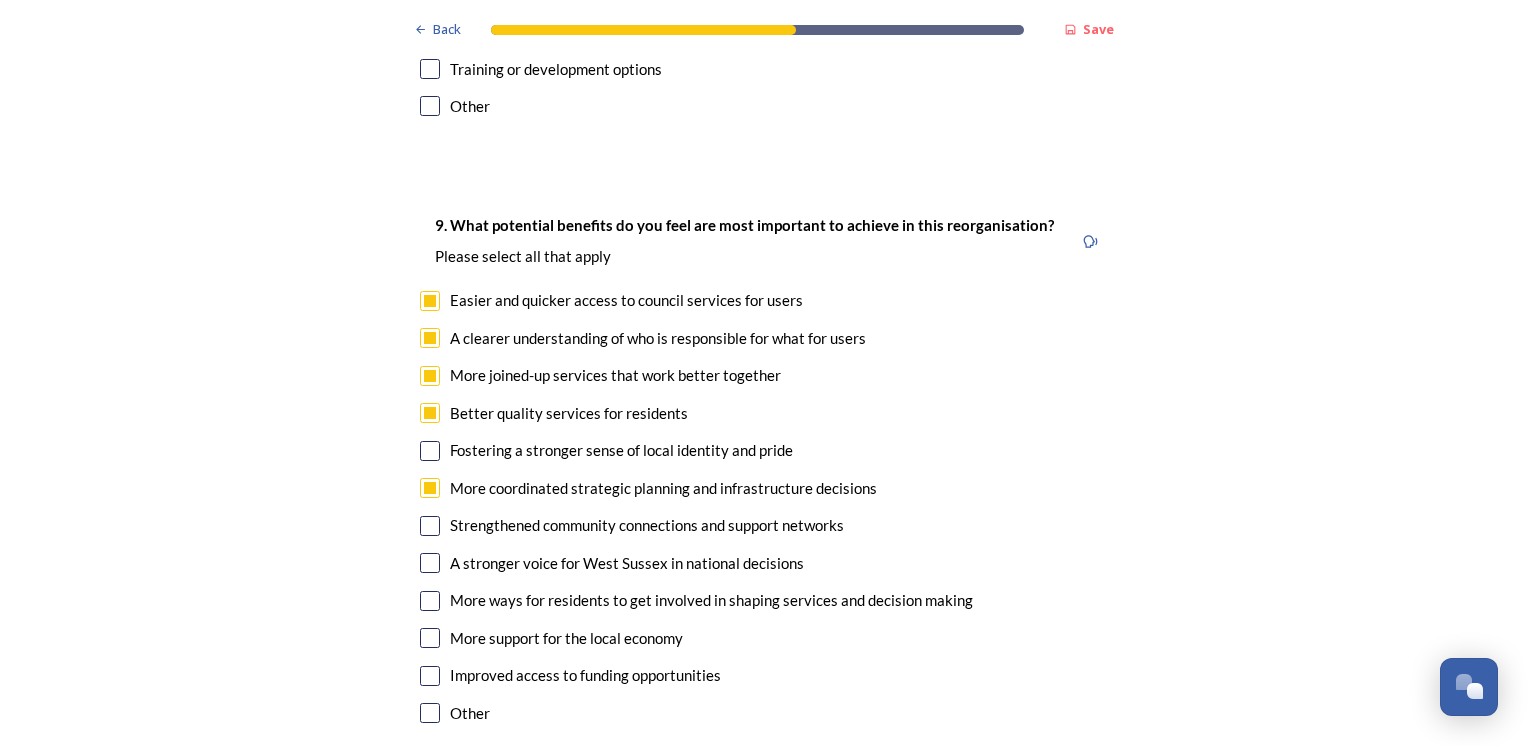 click at bounding box center (430, 451) 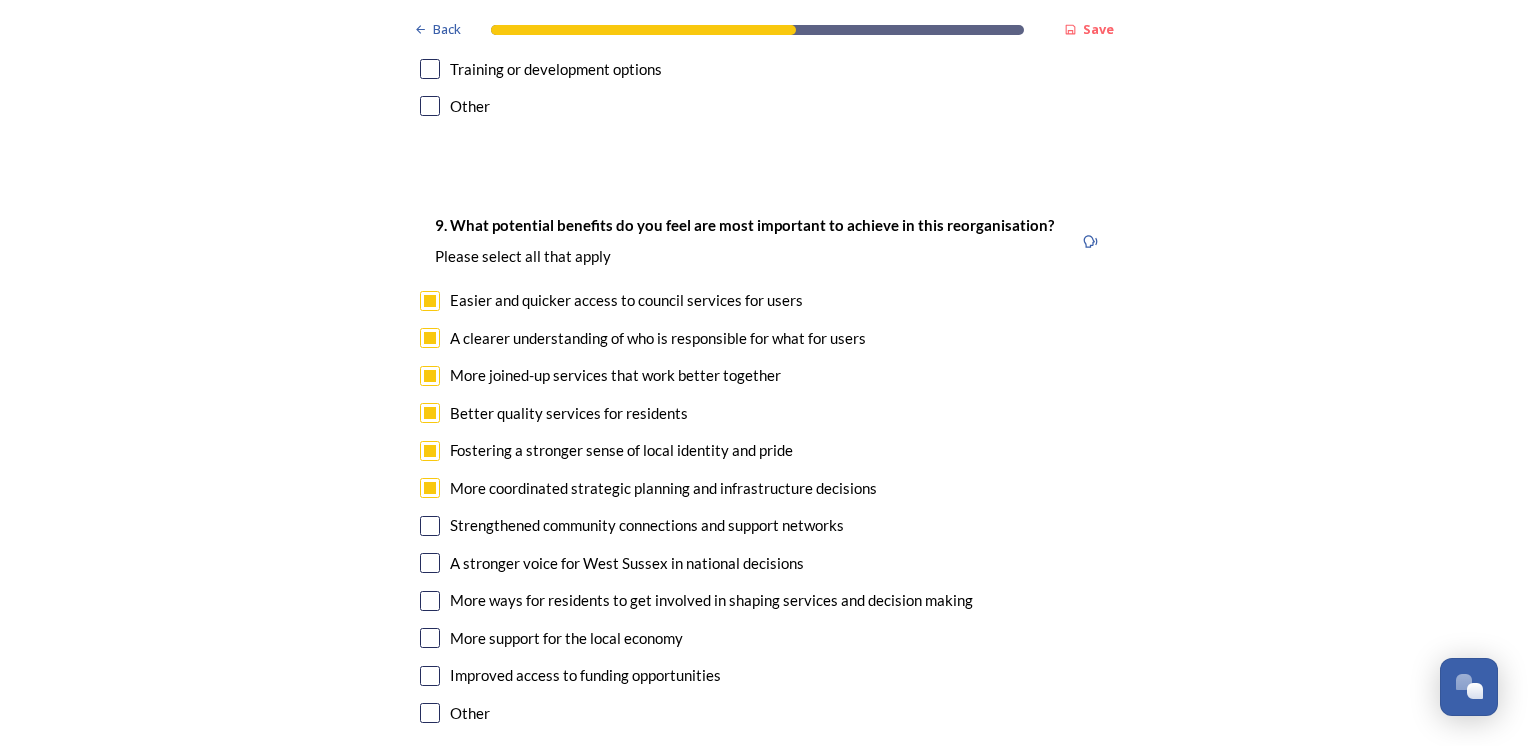 click at bounding box center [430, 526] 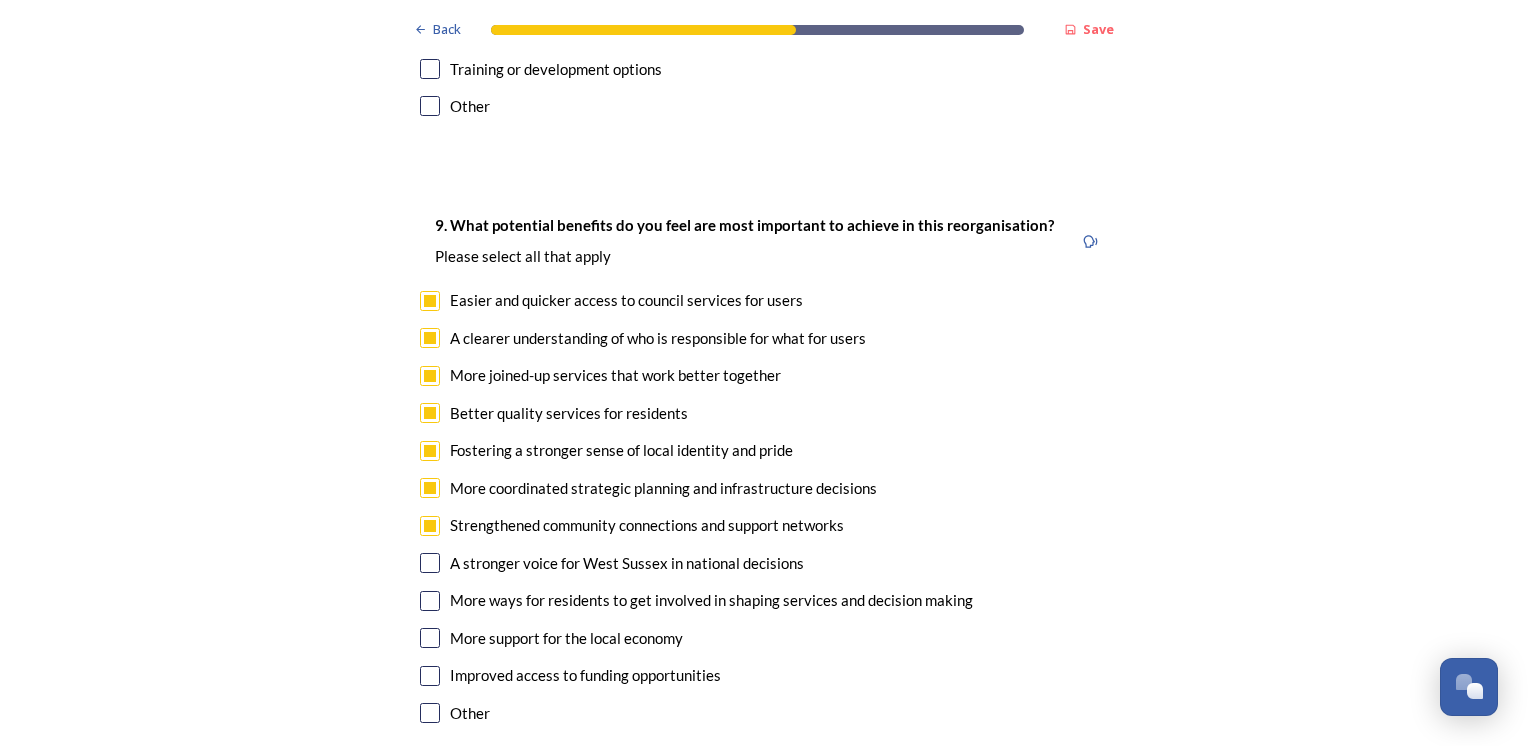 click at bounding box center [430, 563] 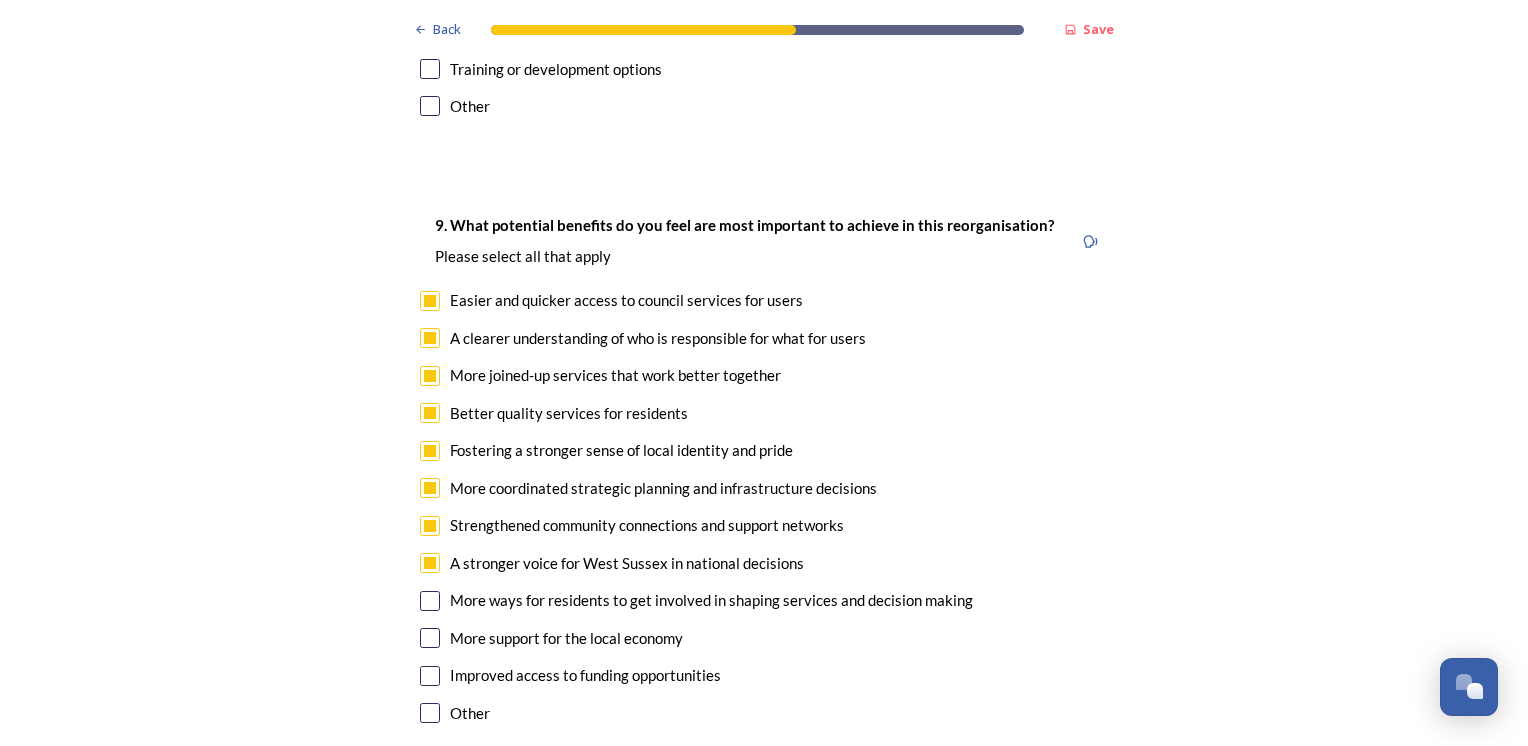 click at bounding box center [430, 601] 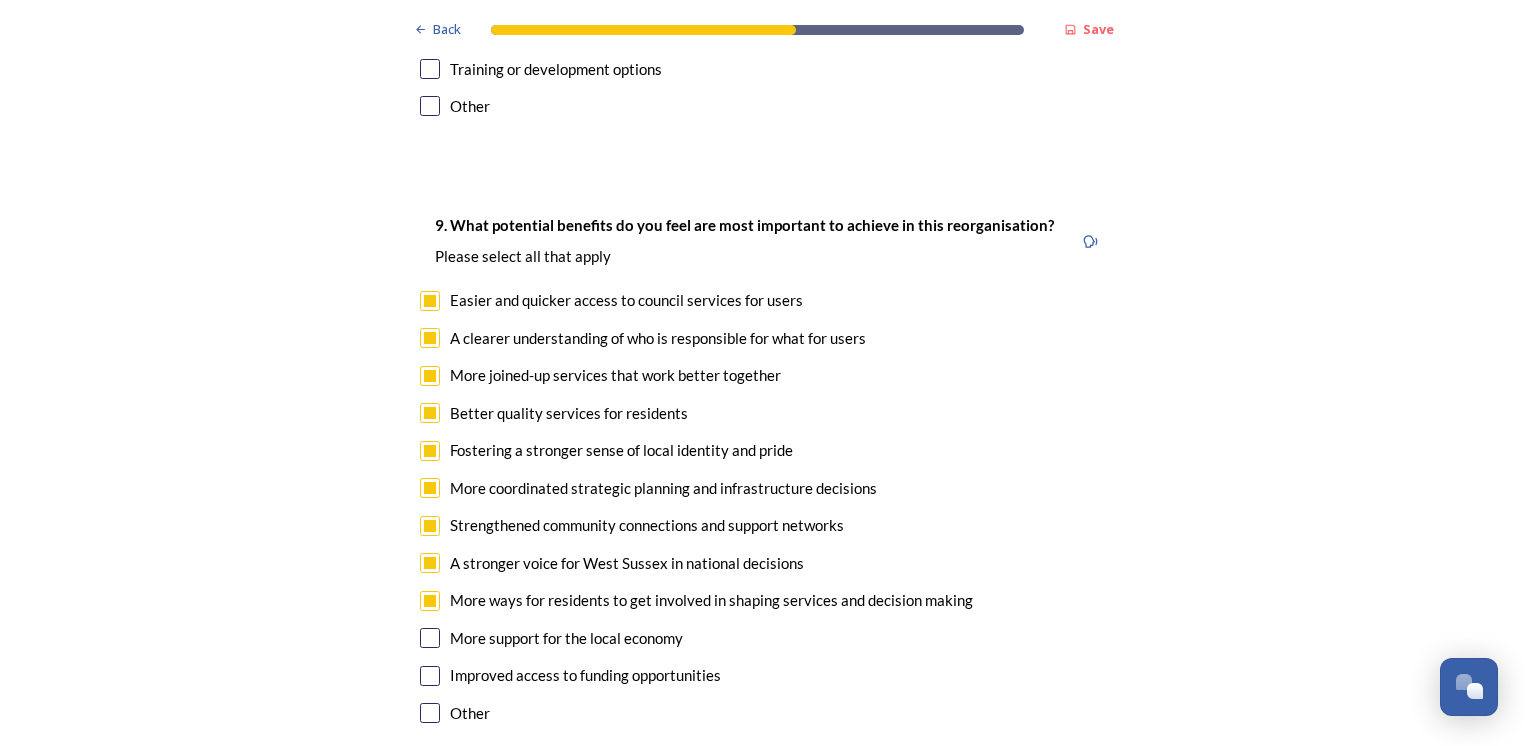 click at bounding box center [430, 638] 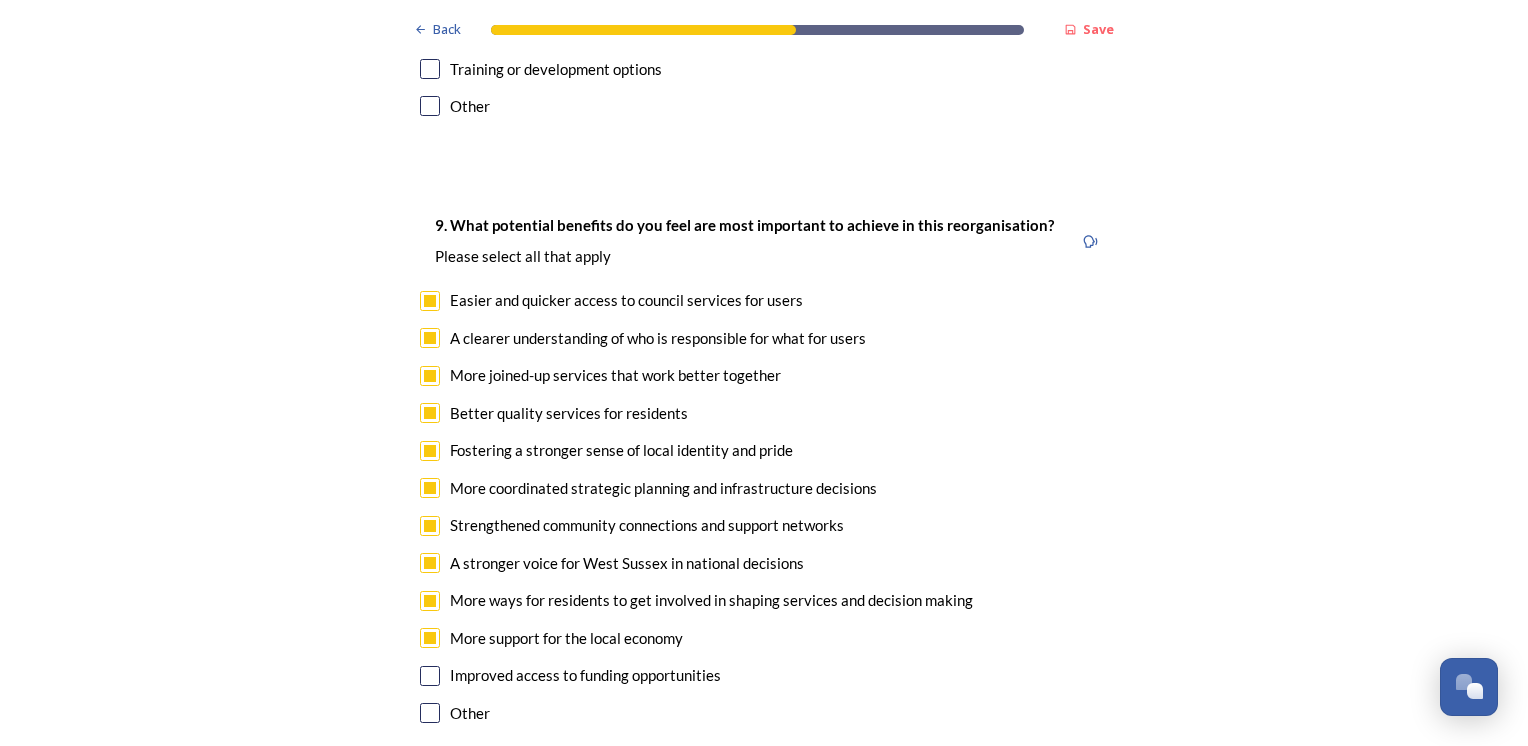 click at bounding box center [430, 676] 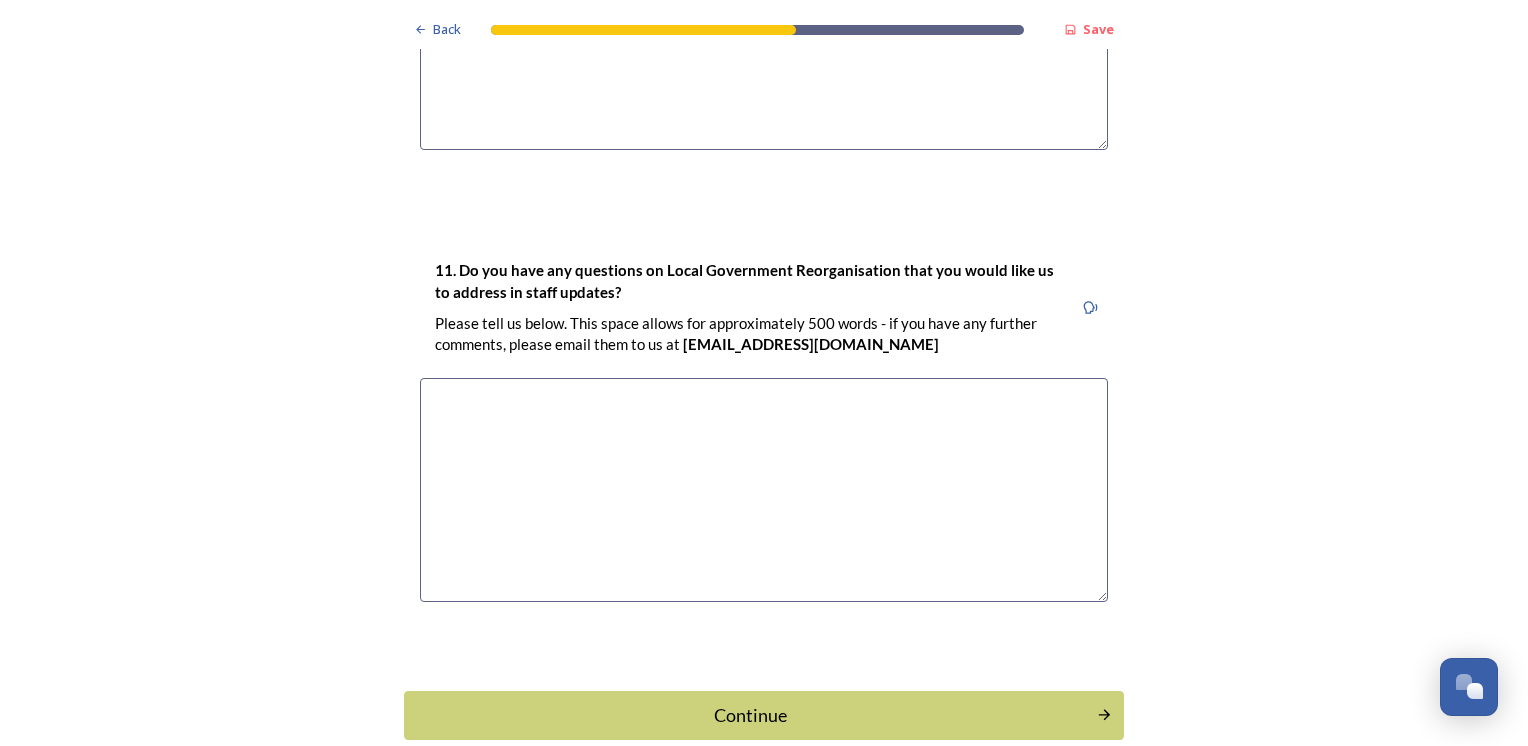 scroll, scrollTop: 5698, scrollLeft: 0, axis: vertical 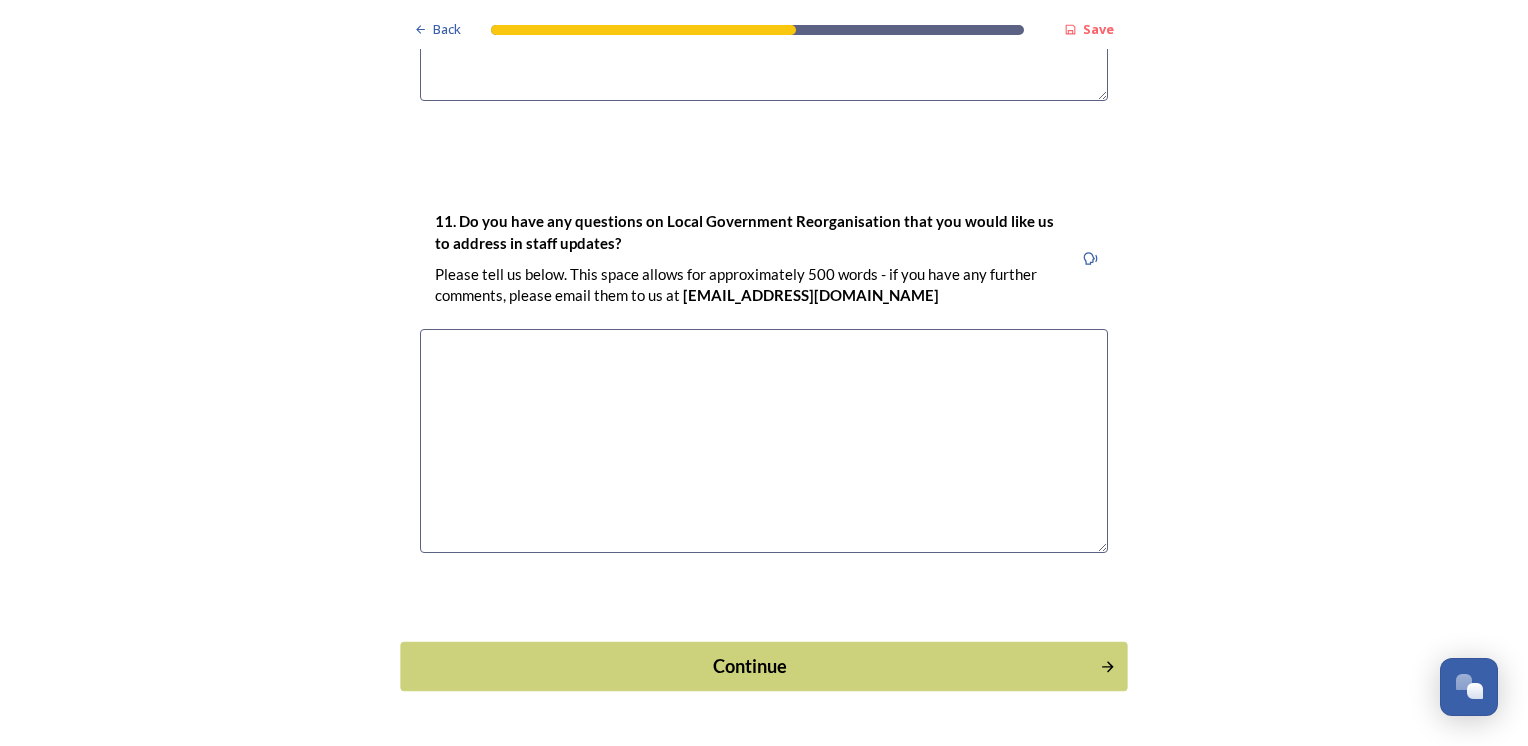 click on "Continue" at bounding box center [750, 666] 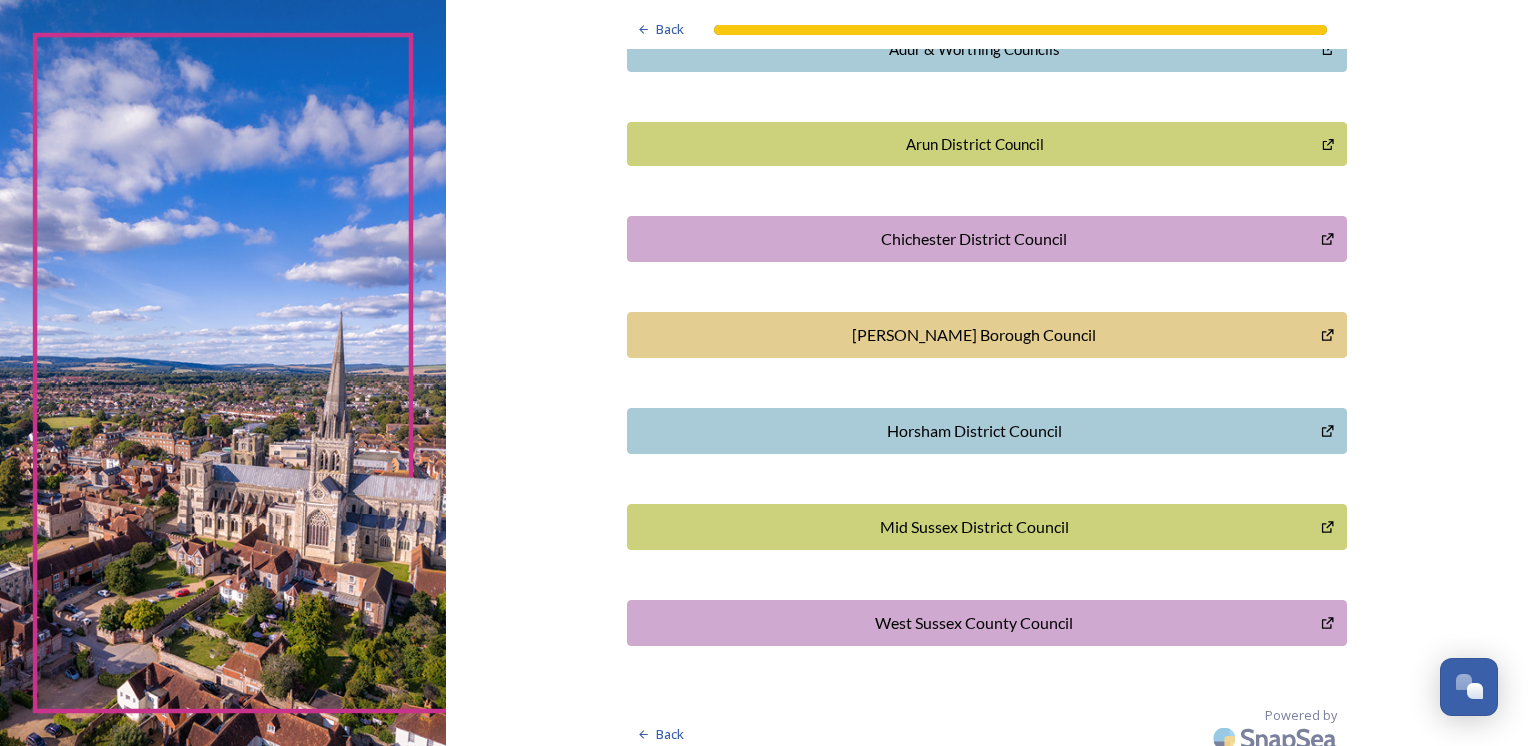 scroll, scrollTop: 539, scrollLeft: 0, axis: vertical 